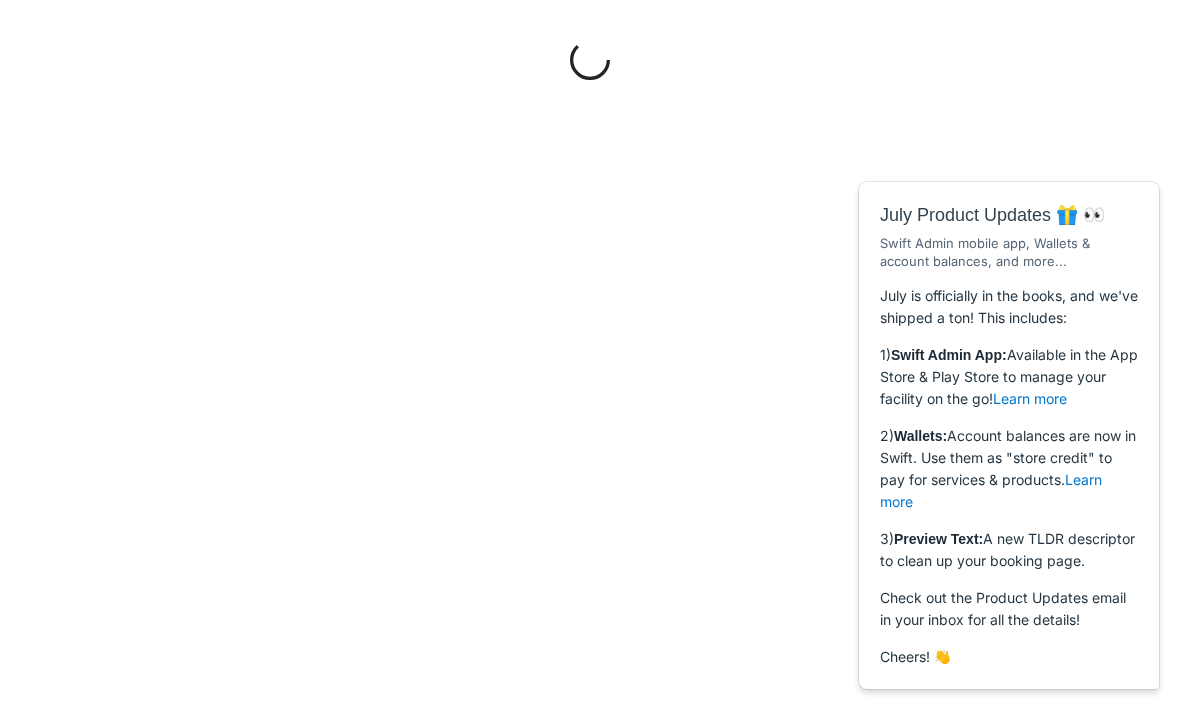 scroll, scrollTop: 0, scrollLeft: 0, axis: both 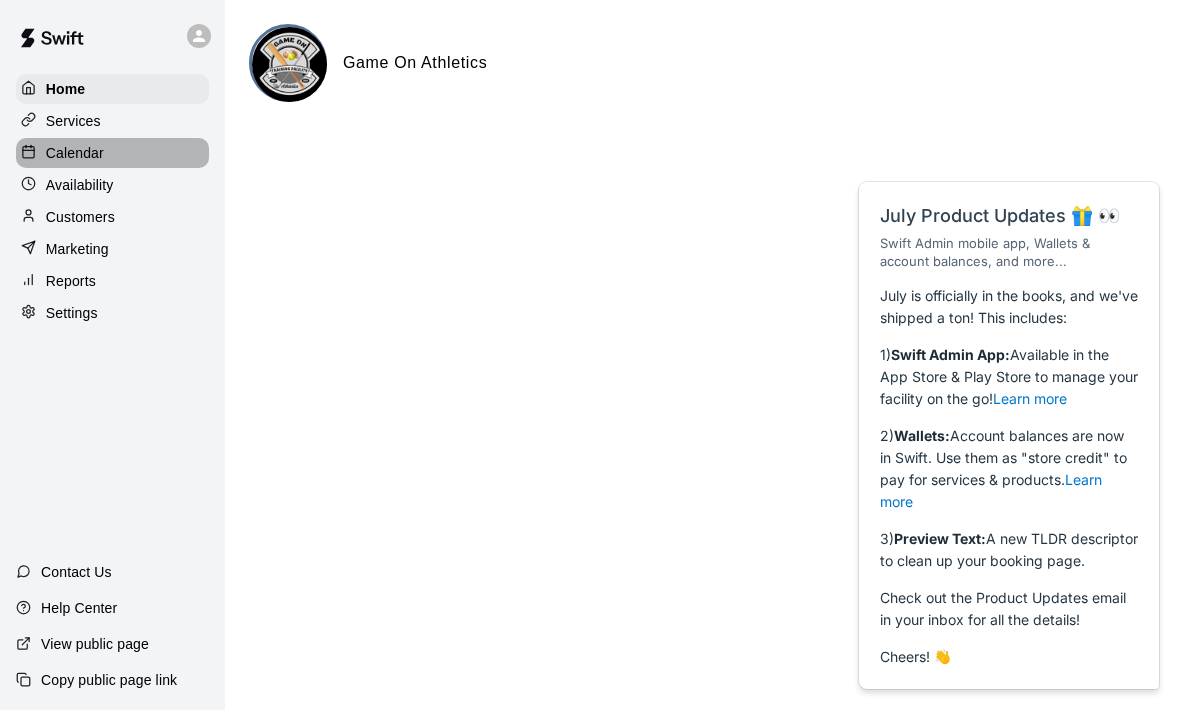 click on "Calendar" at bounding box center [75, 153] 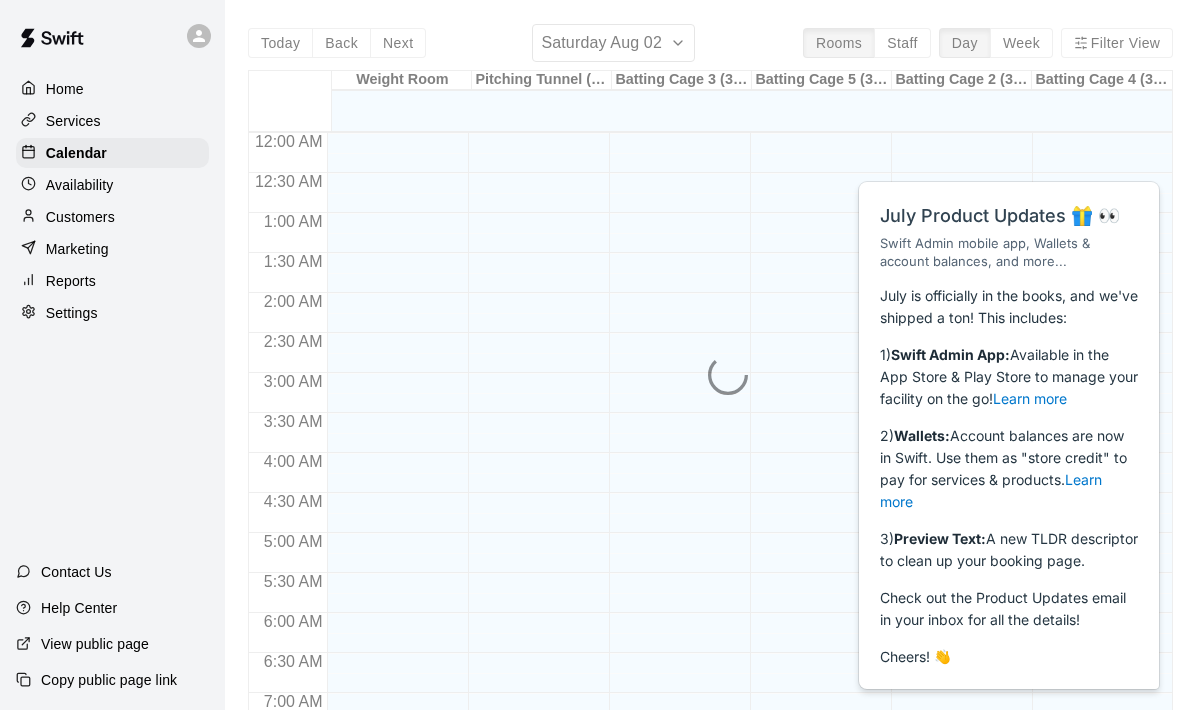 scroll, scrollTop: 845, scrollLeft: 0, axis: vertical 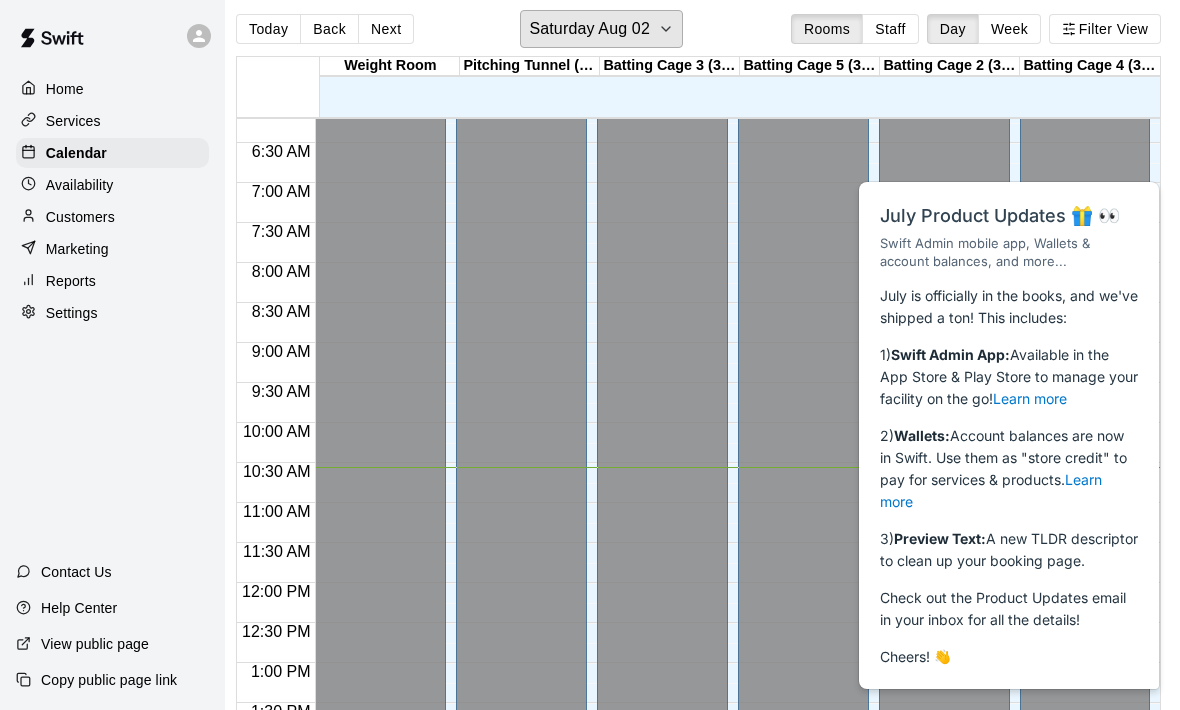 click on "Saturday Aug 02" at bounding box center [589, 29] 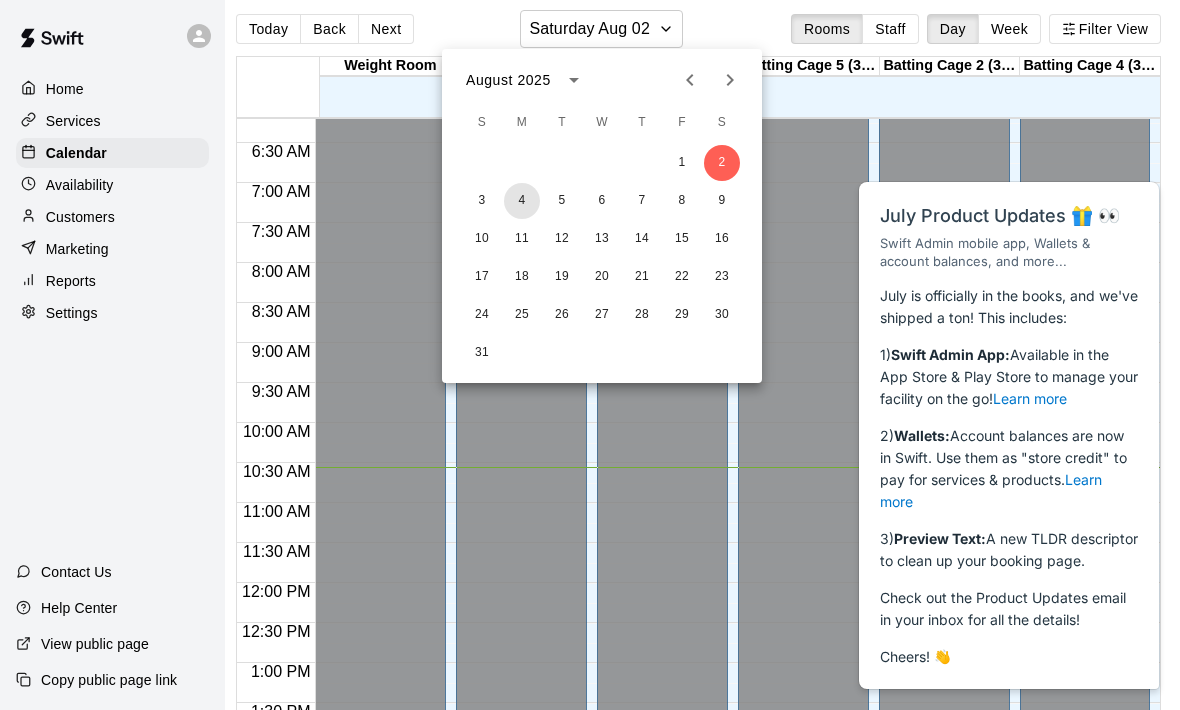 click on "4" at bounding box center (522, 201) 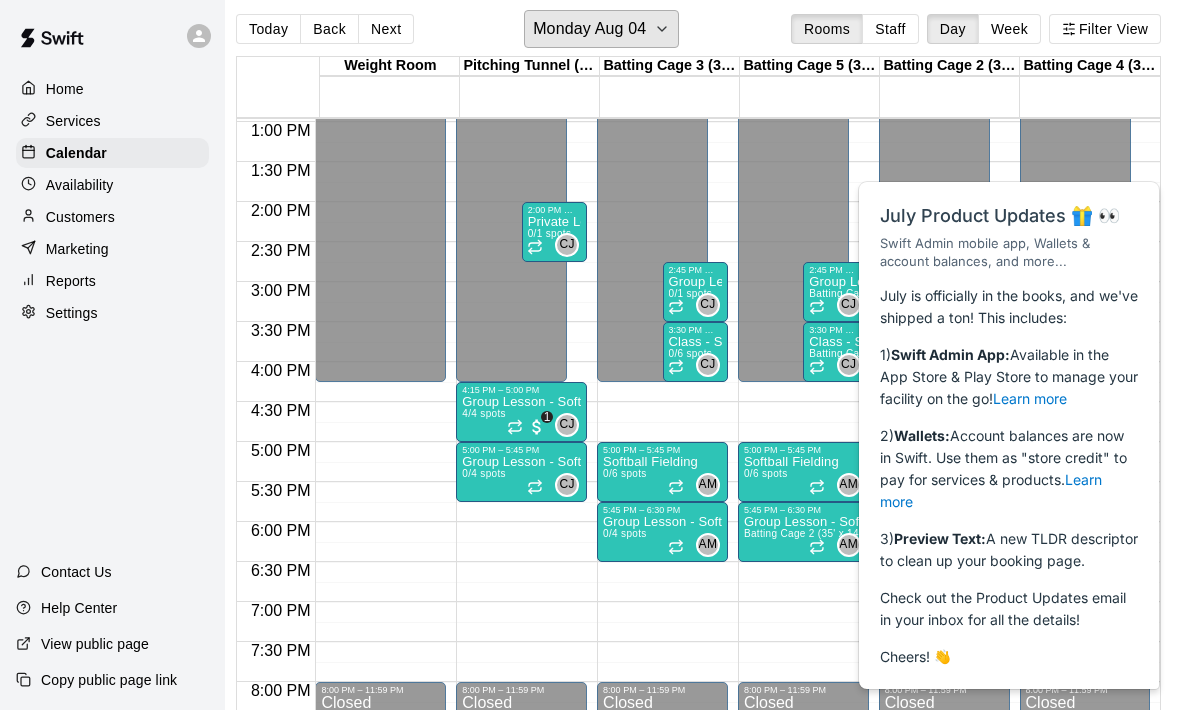 scroll, scrollTop: 1044, scrollLeft: 0, axis: vertical 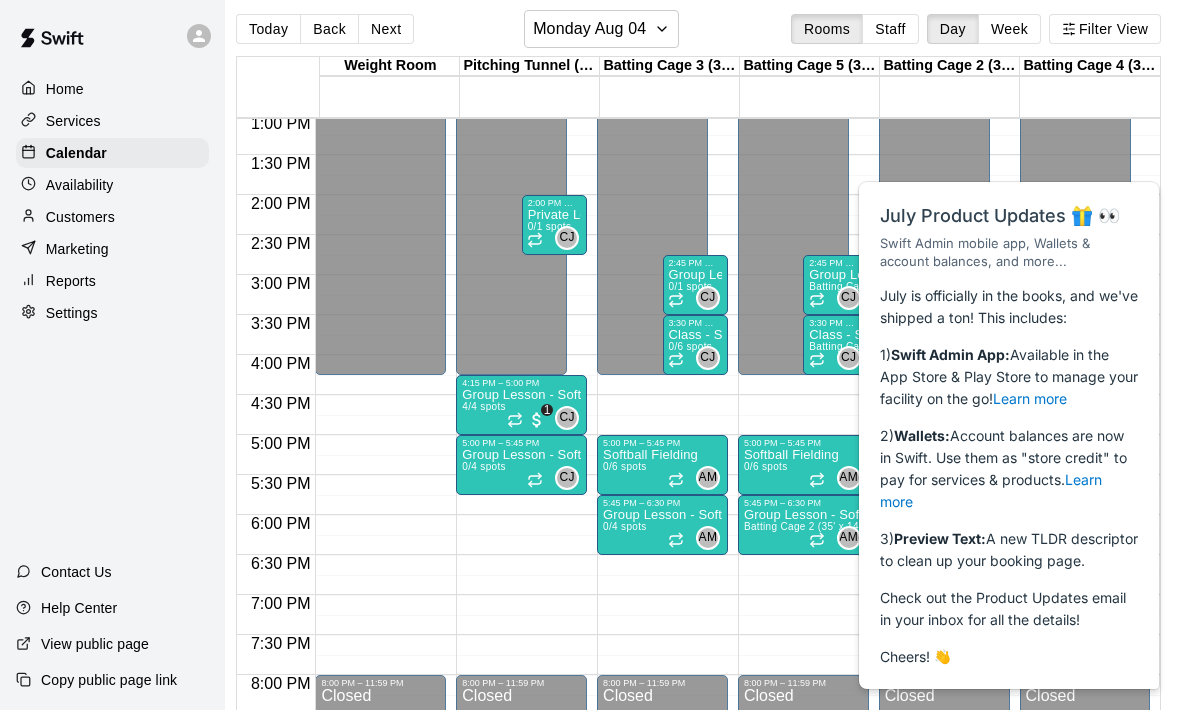 click on "Private Lesson - Softball Pitching" at bounding box center (554, 215) 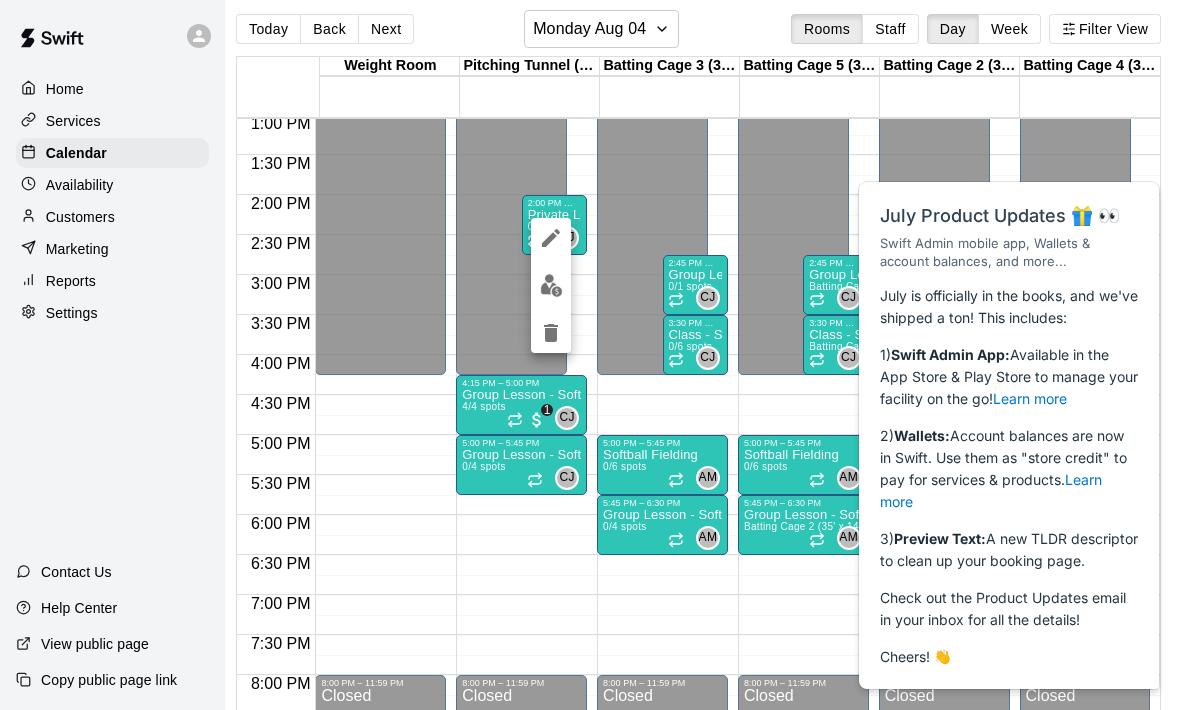 click 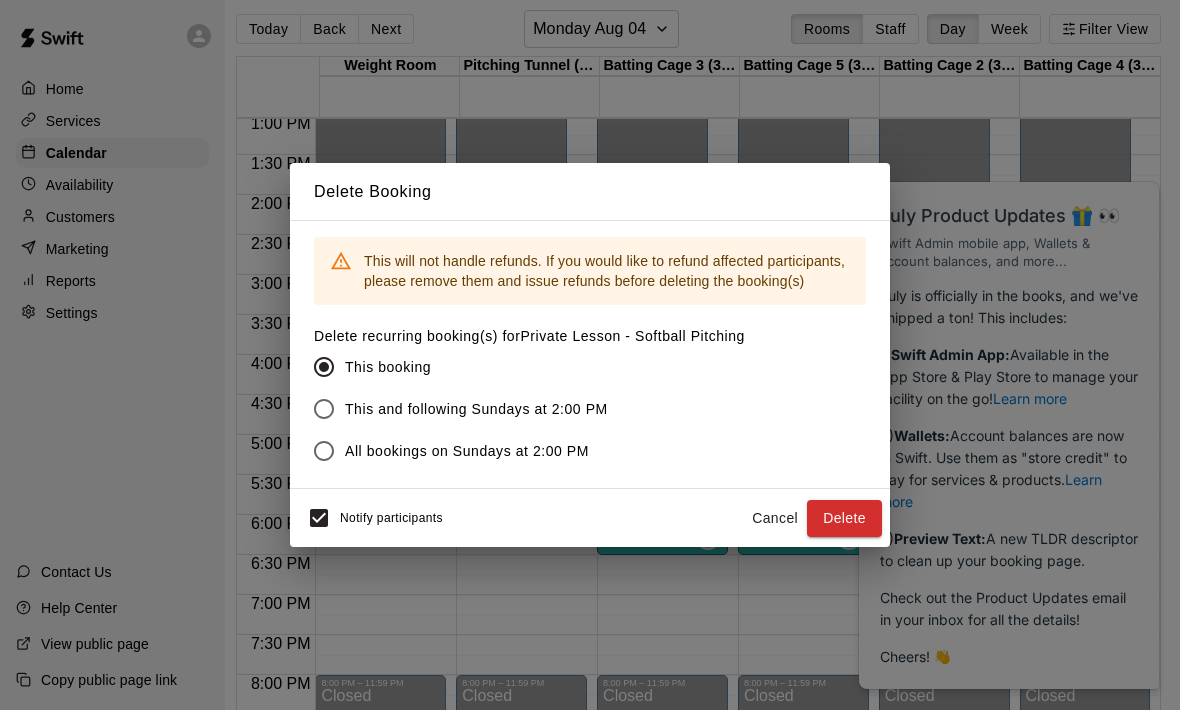 click on "All bookings   on Sundays at 2:00 PM" at bounding box center (467, 451) 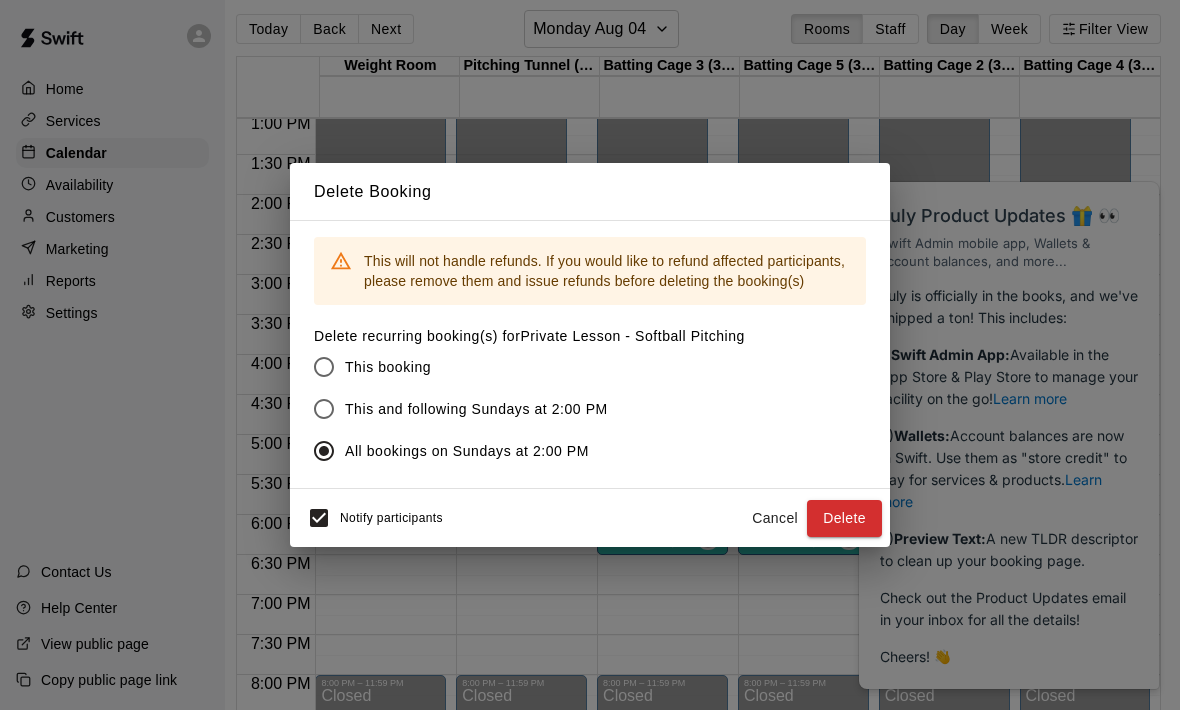 click on "This booking" at bounding box center (388, 367) 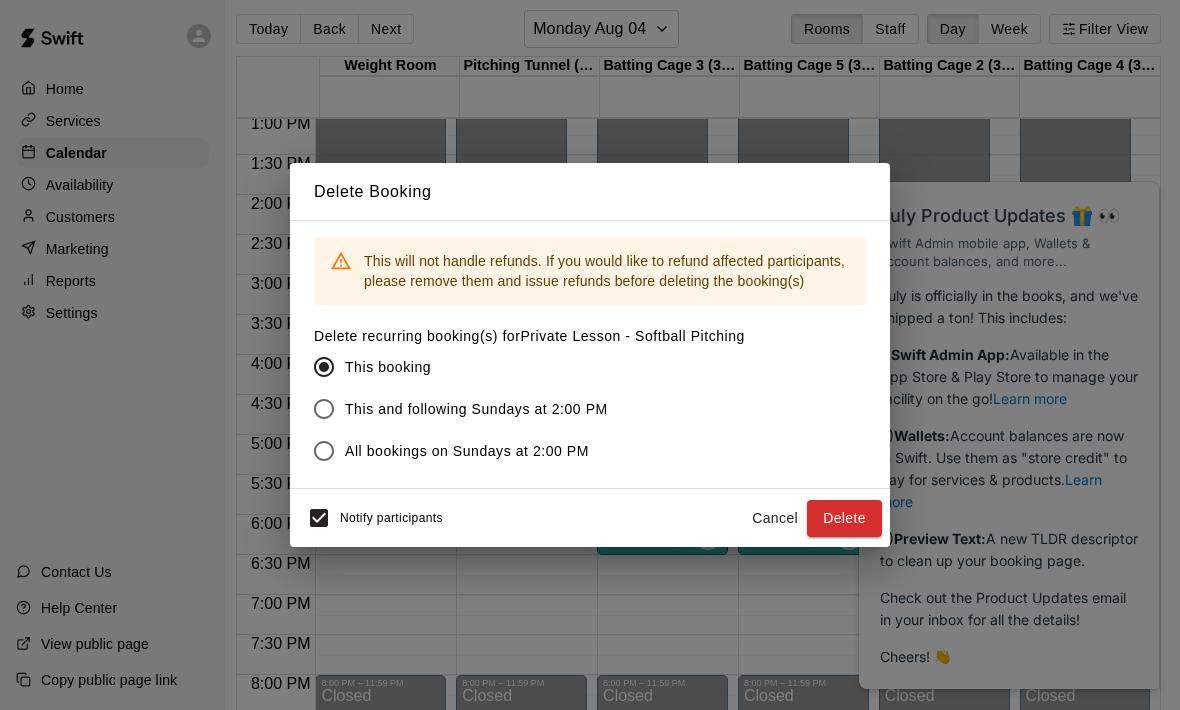 click on "Delete" at bounding box center [844, 518] 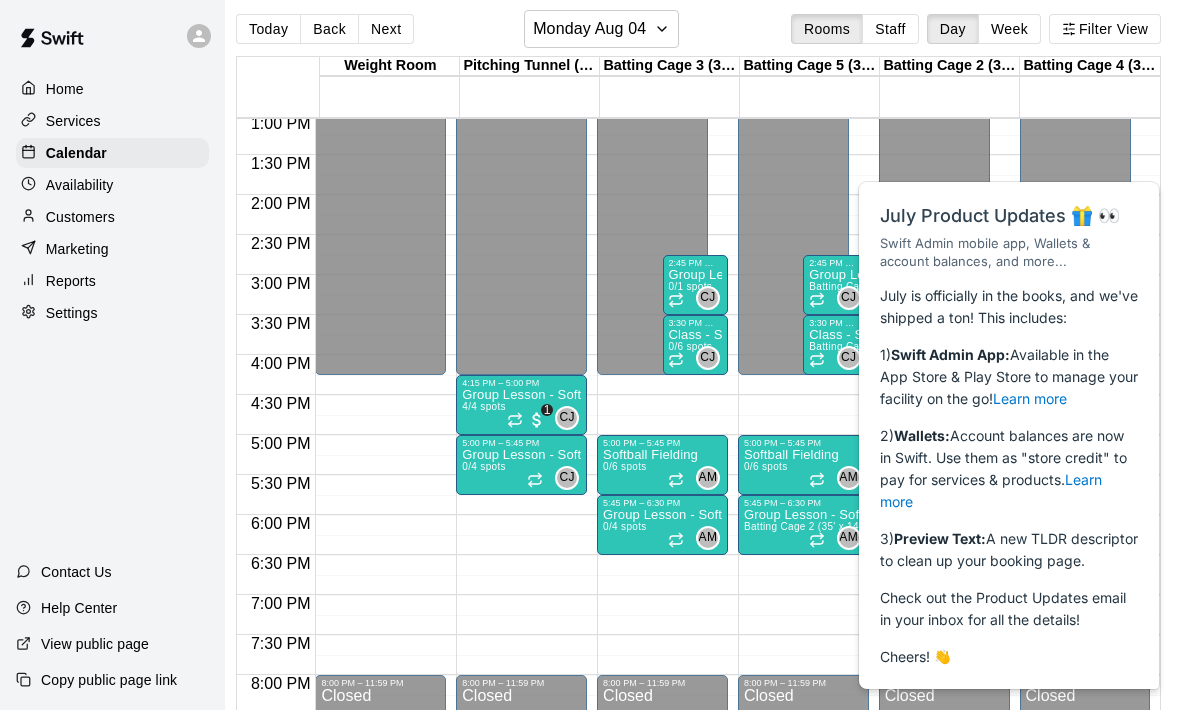 click on "Group Lesson - Softball Hitting" at bounding box center (695, 275) 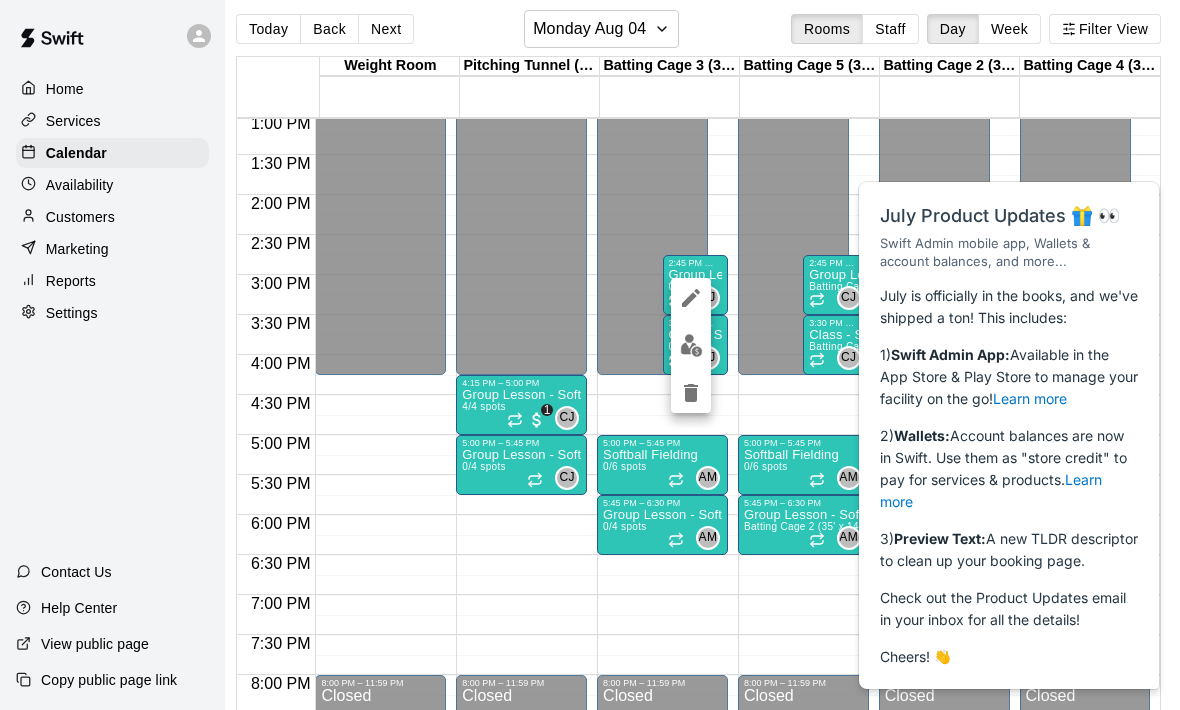 click 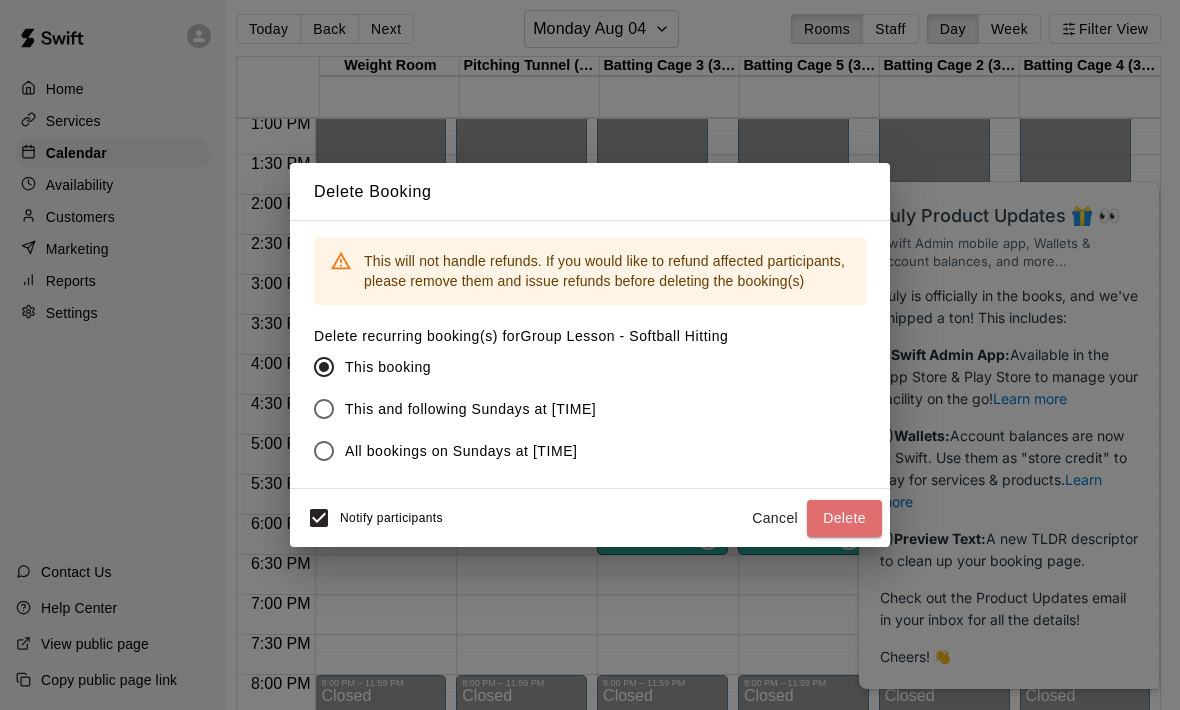 click on "Delete" at bounding box center (844, 518) 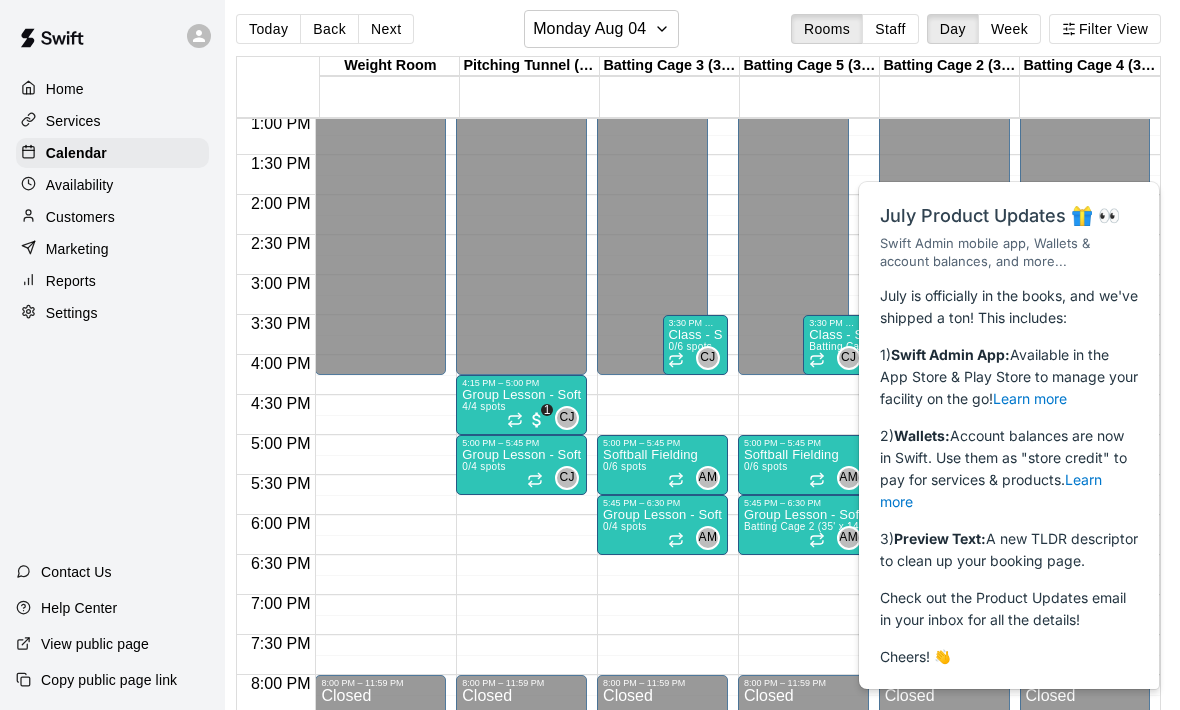 click on "CJ" at bounding box center [707, 358] 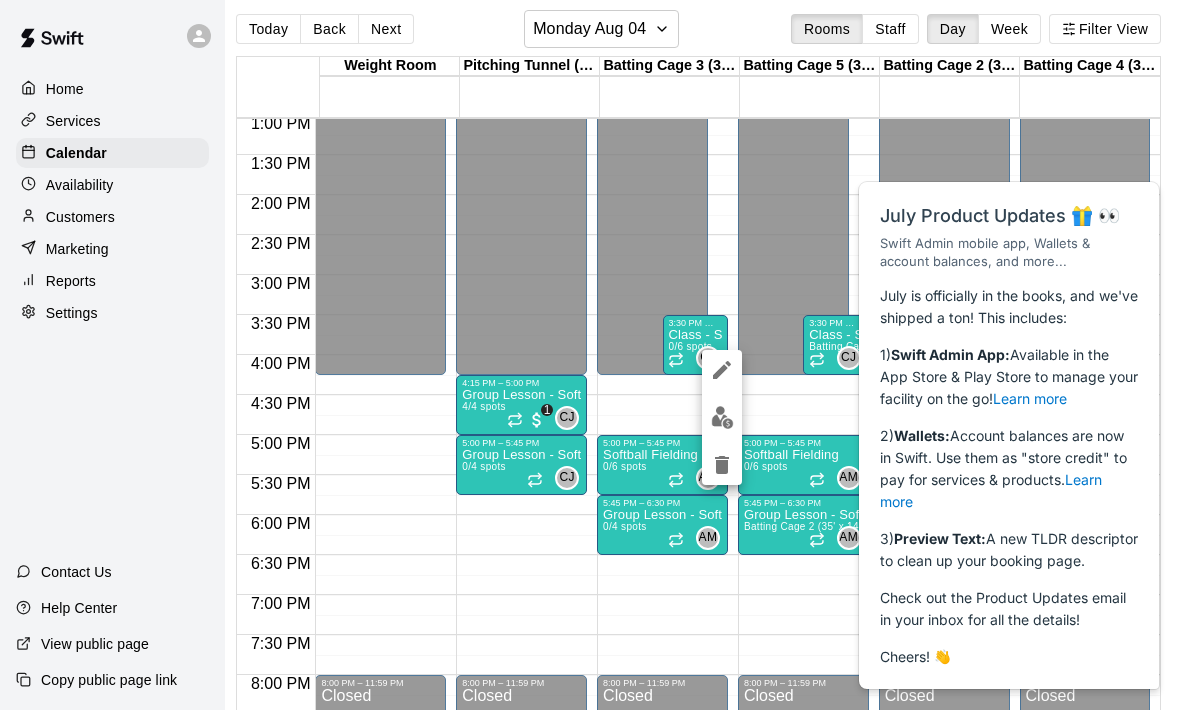 click at bounding box center (722, 370) 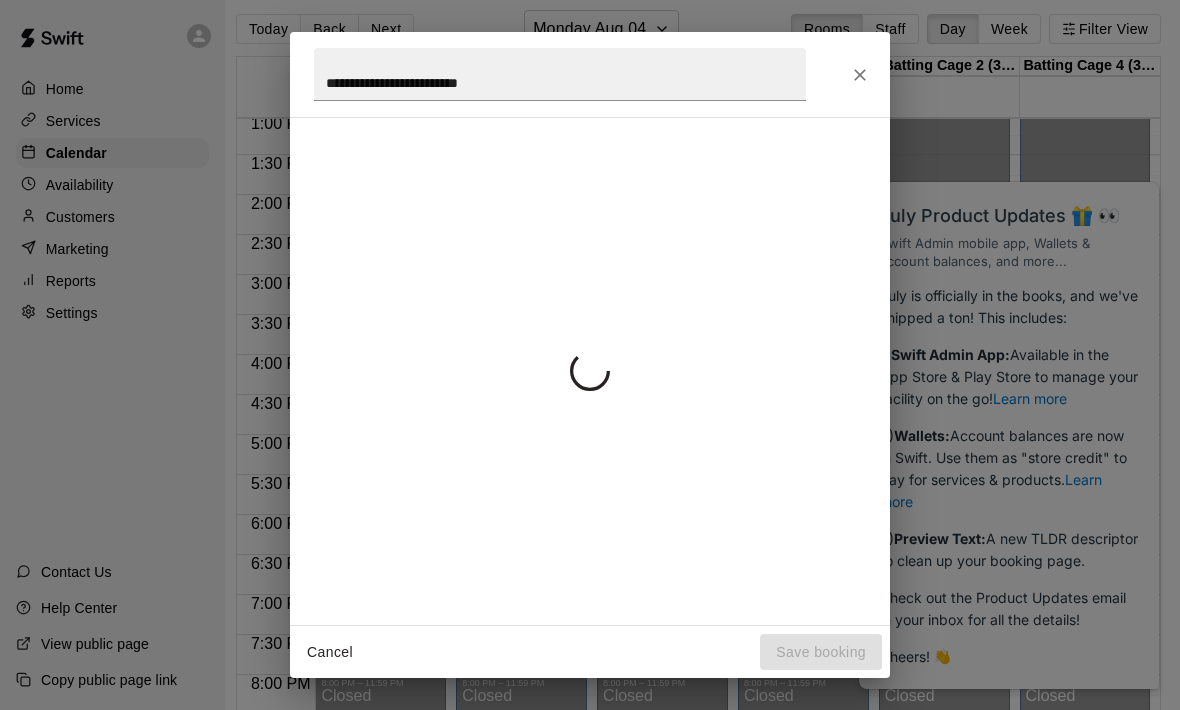 click 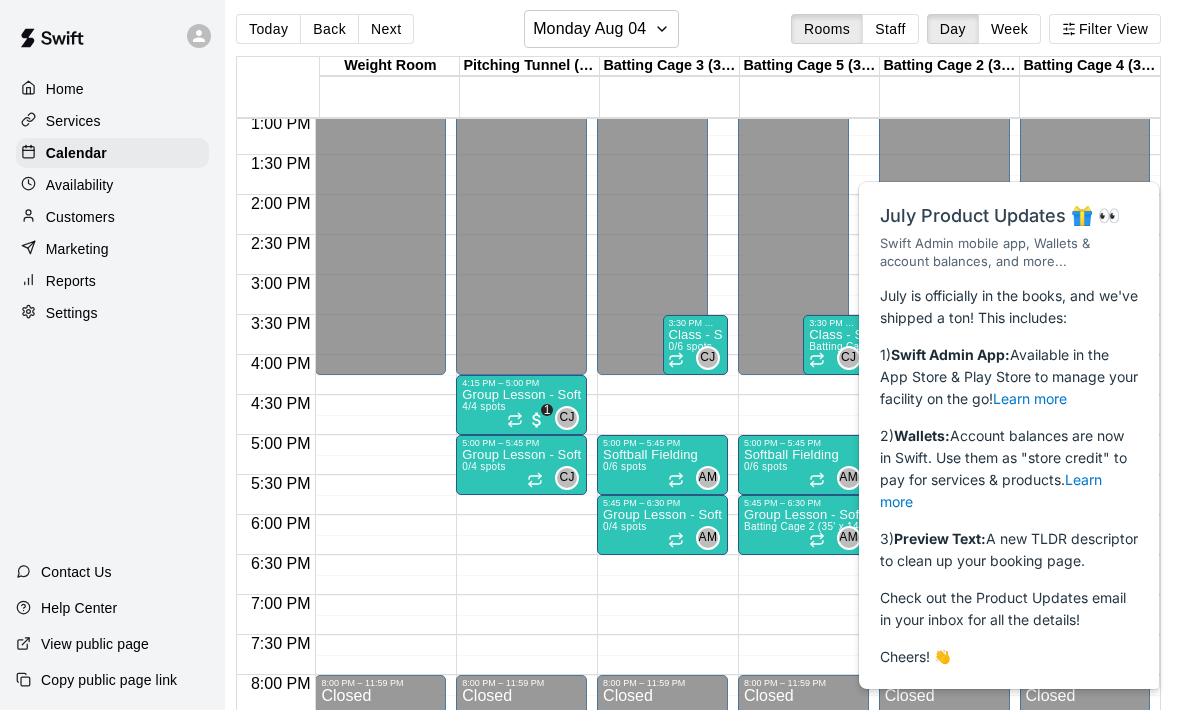 click on "0/6 spots" at bounding box center (691, 346) 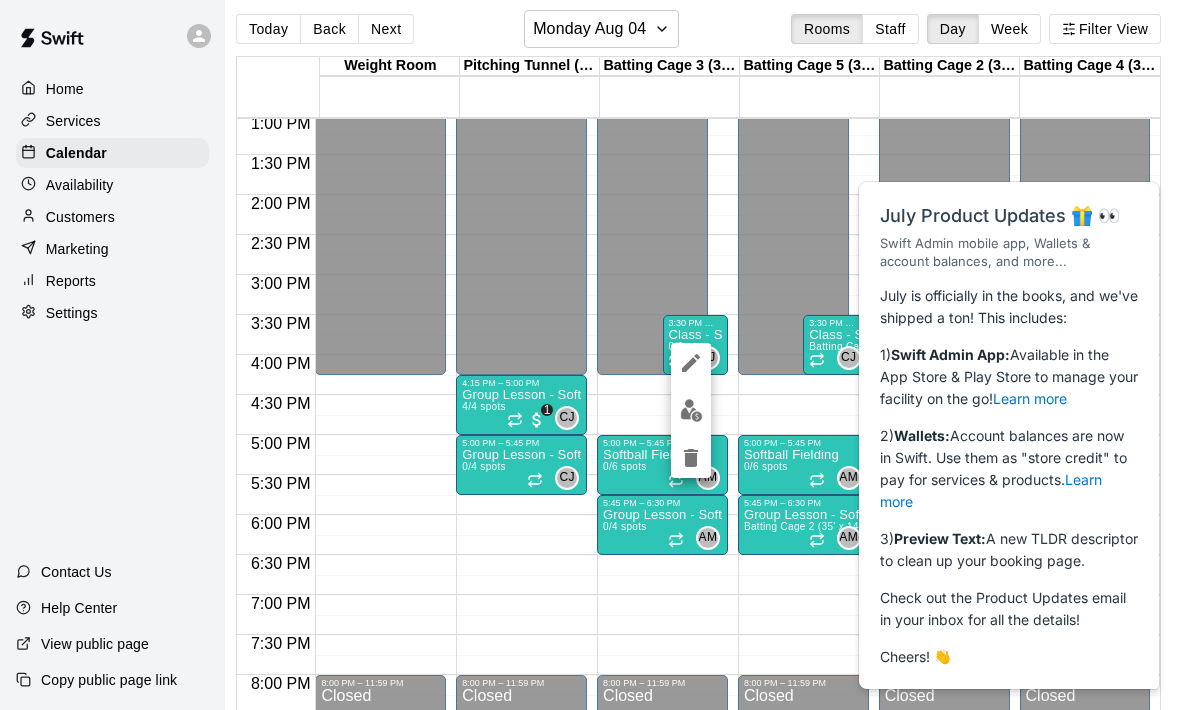 click 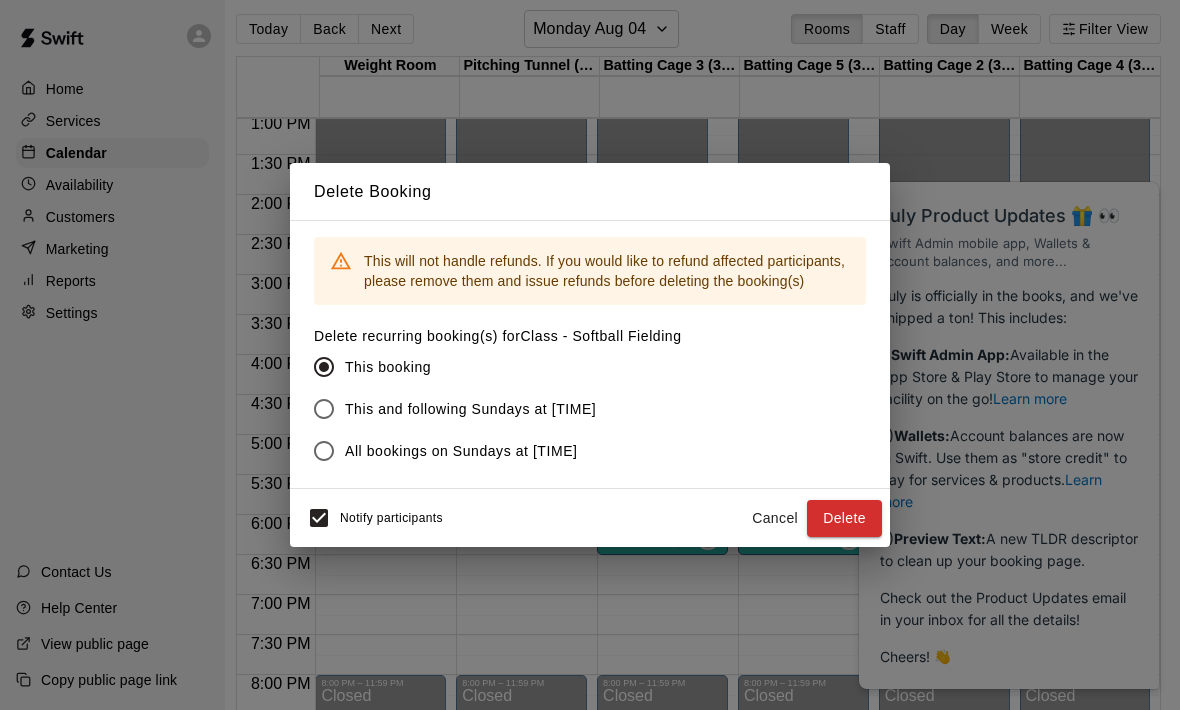click on "Delete" at bounding box center (844, 518) 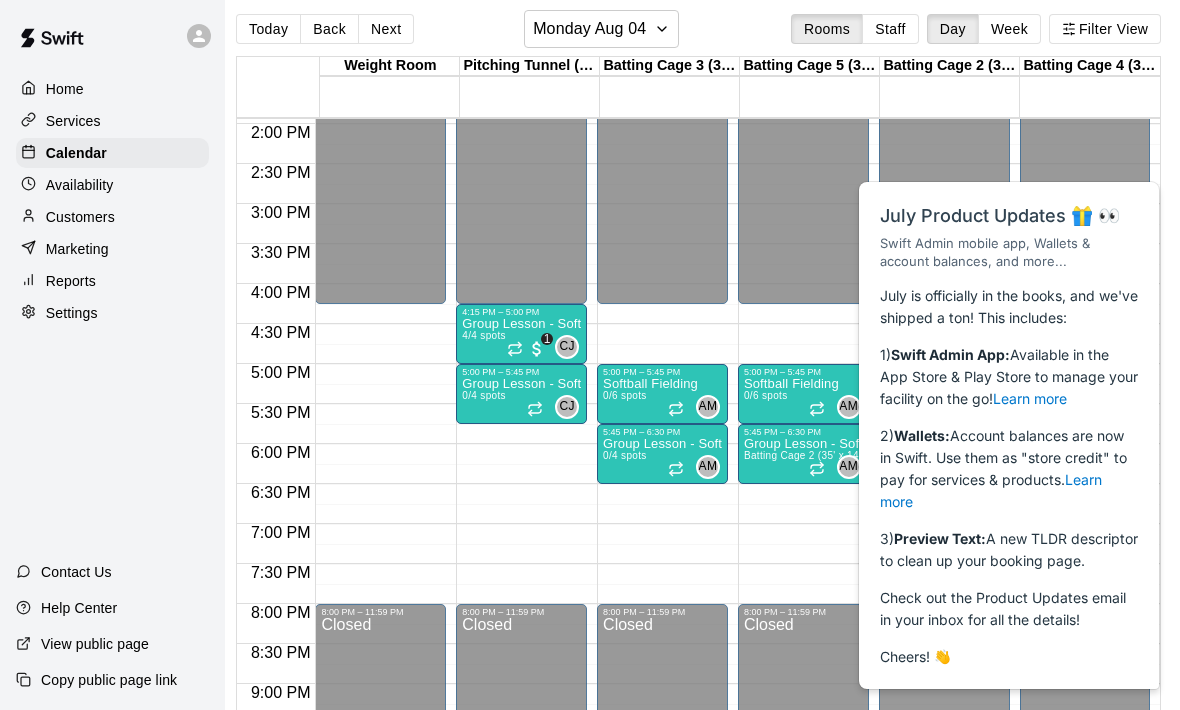 scroll, scrollTop: 1117, scrollLeft: 0, axis: vertical 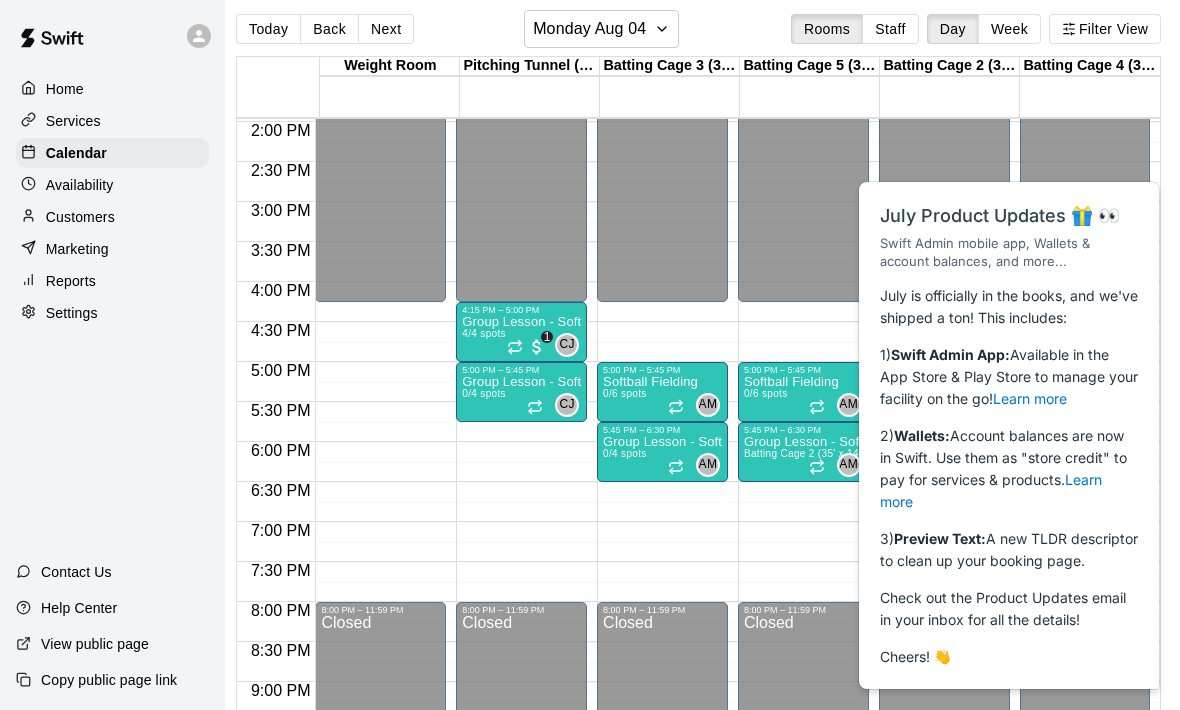 click on "Group Lesson - Softball Pitching" at bounding box center [521, 322] 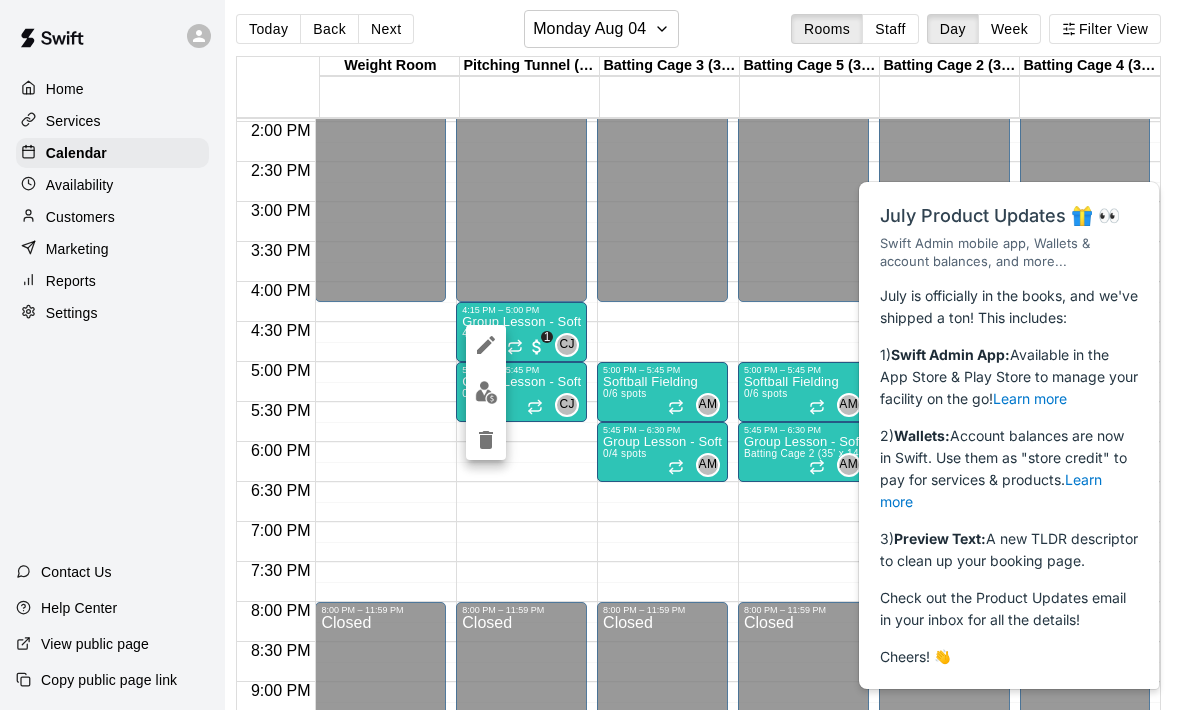 click at bounding box center (486, 392) 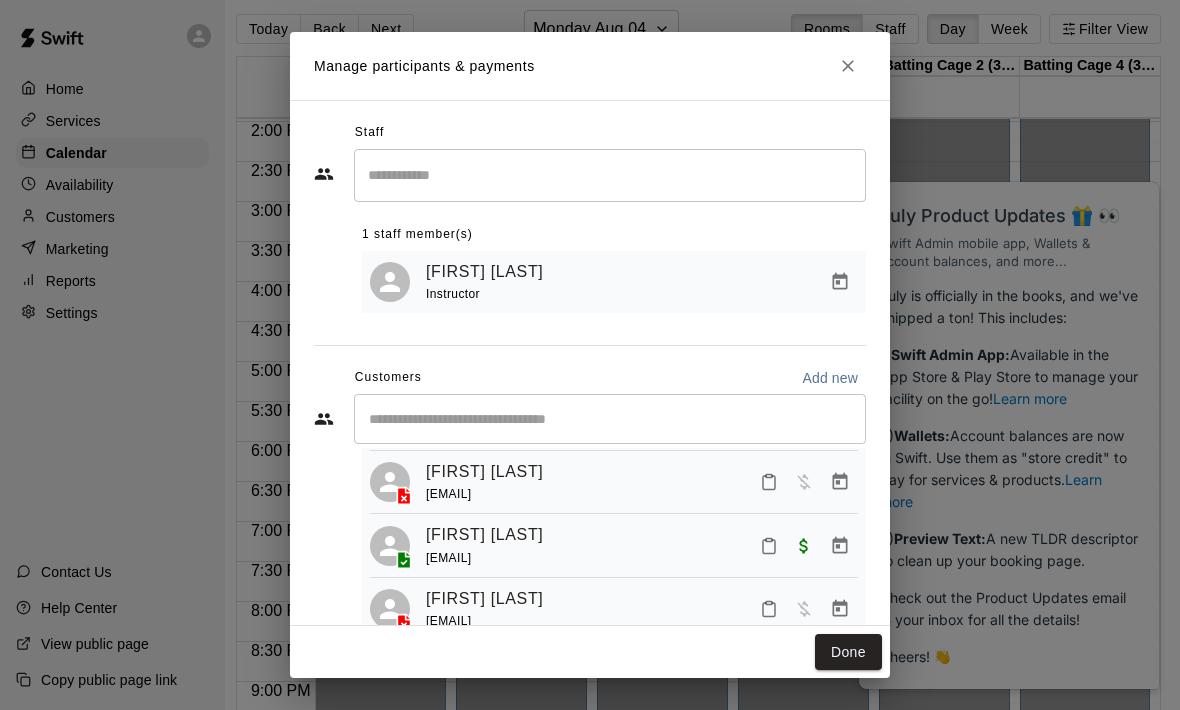 scroll, scrollTop: 108, scrollLeft: 0, axis: vertical 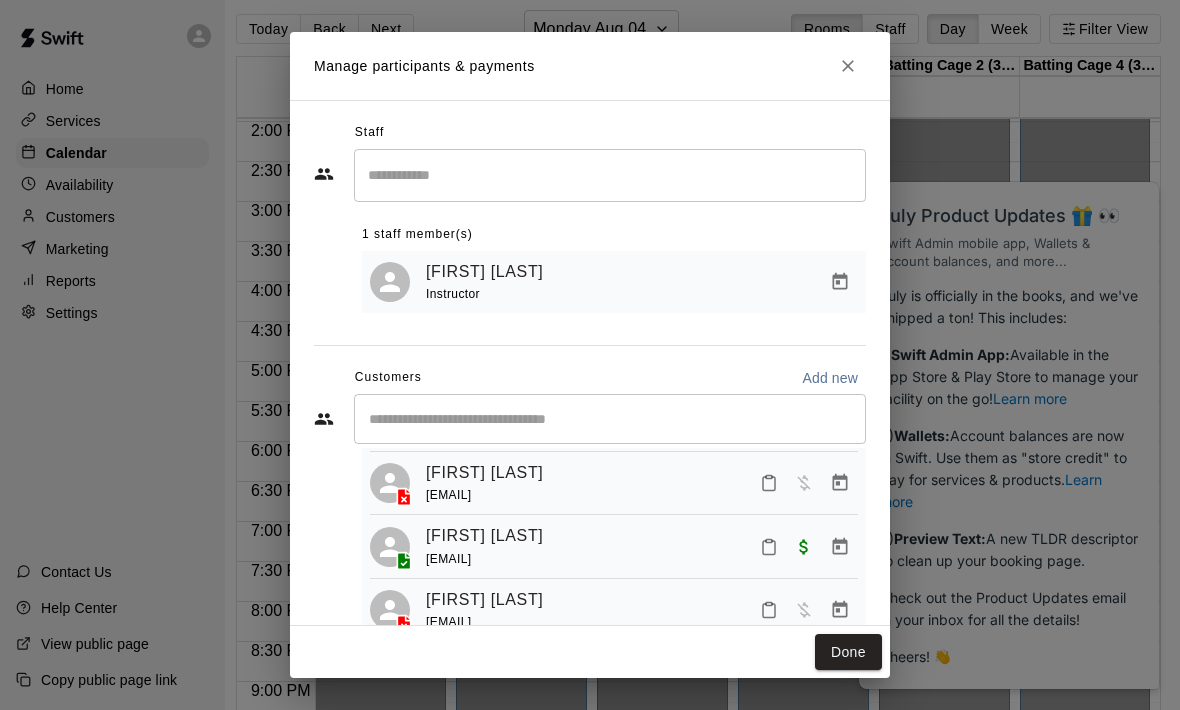 click on "[FIRST] [LAST] [EMAIL]" at bounding box center (642, 546) 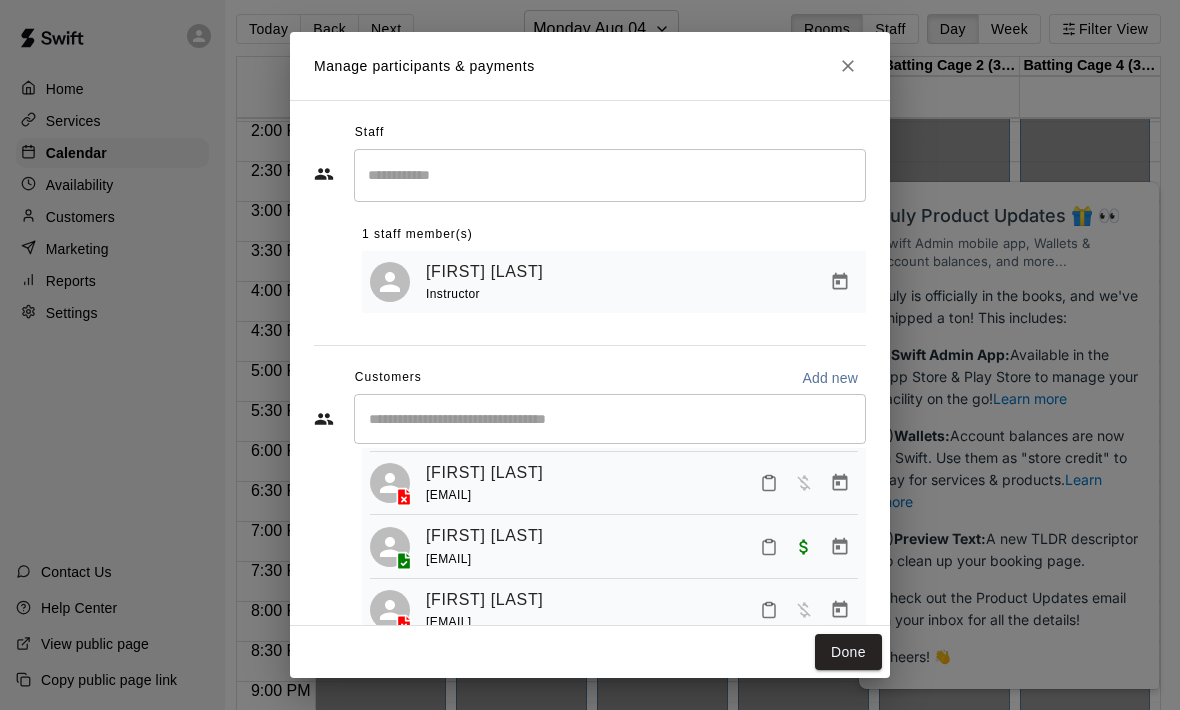 click 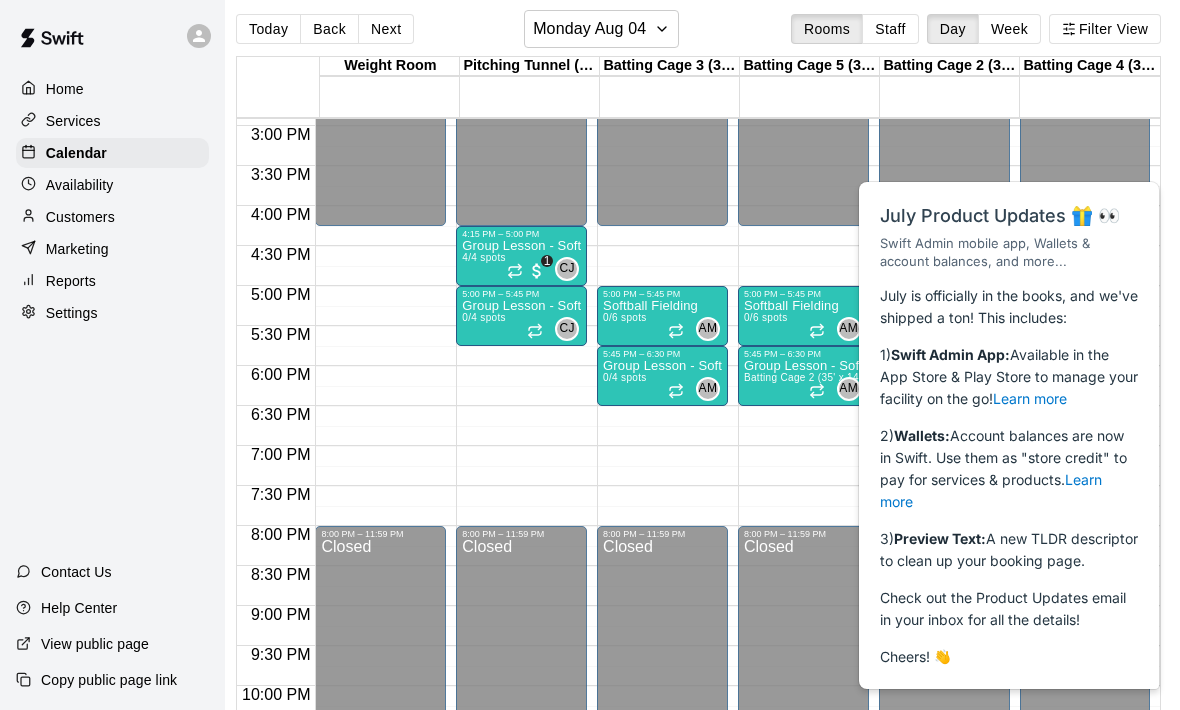 scroll, scrollTop: 1191, scrollLeft: 0, axis: vertical 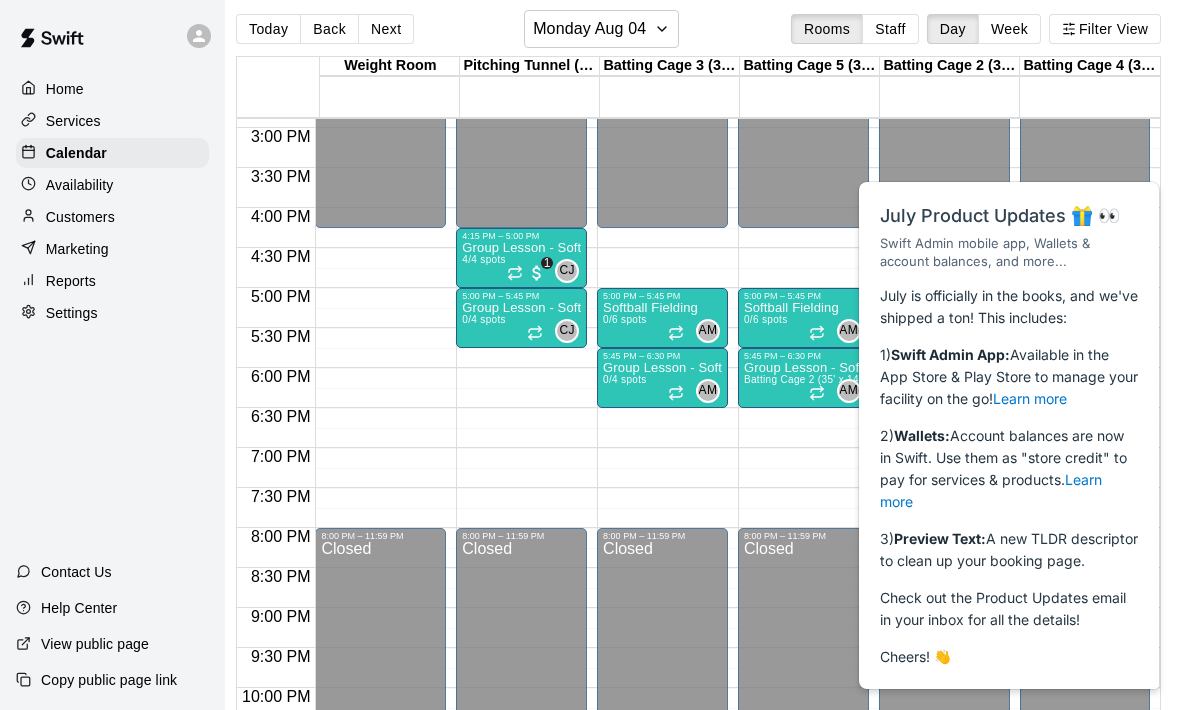 click on "[MONTH] is officially in the books, and we've shipped a ton! This includes: 1) Swift Admin App: Available in the App Store & Play Store to manage your facility on the go! Learn more 2) Wallets: Account balances are now in Swift. Use them as "store credit" to pay for services & products. Learn more 3) Preview Text: A new TLDR descriptor to clean up your booking page. Check out the Product Updates email in your inbox for all the details! Cheers! 👋" at bounding box center (1009, 476) 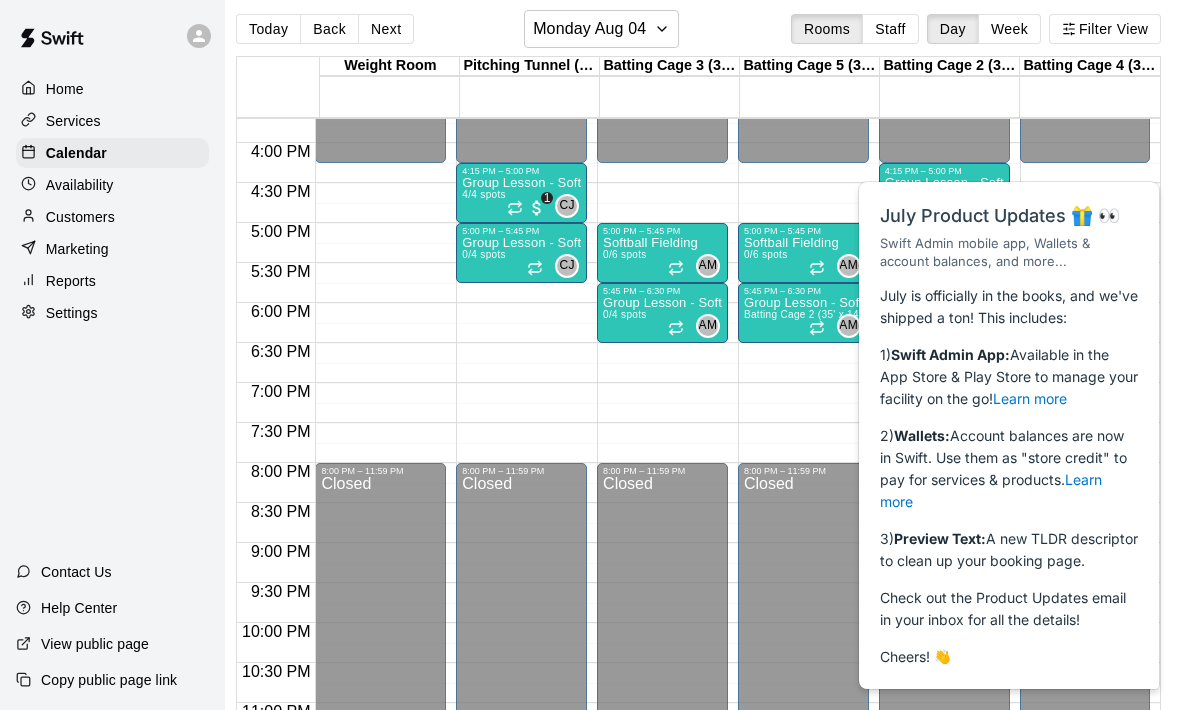 scroll, scrollTop: 1255, scrollLeft: 0, axis: vertical 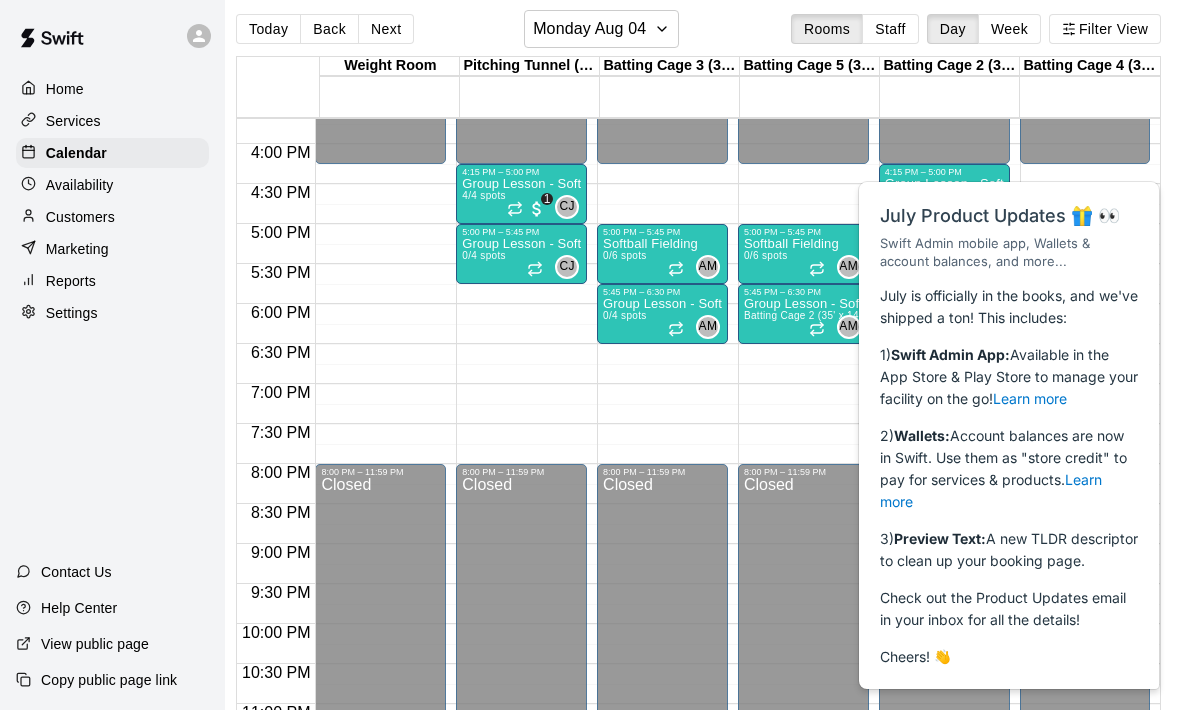 click on "Close cross-small [MONTH] Product Updates 🎁 👀 Swift Admin mobile app, Wallets & account balances, and more... [MONTH] is officially in the books, and we've shipped a ton! This includes: 1) Swift Admin App: Available in the App Store & Play Store to manage your facility on the go! Learn more 2) Wallets: Account balances are now in Swift. Use them as "store credit" to pay for services & products. Learn more 3) Preview Text: A new TLDR descriptor to clean up your booking page. Check out the Product Updates email in your inbox for all the details! Cheers! 👋" at bounding box center [1010, 110] 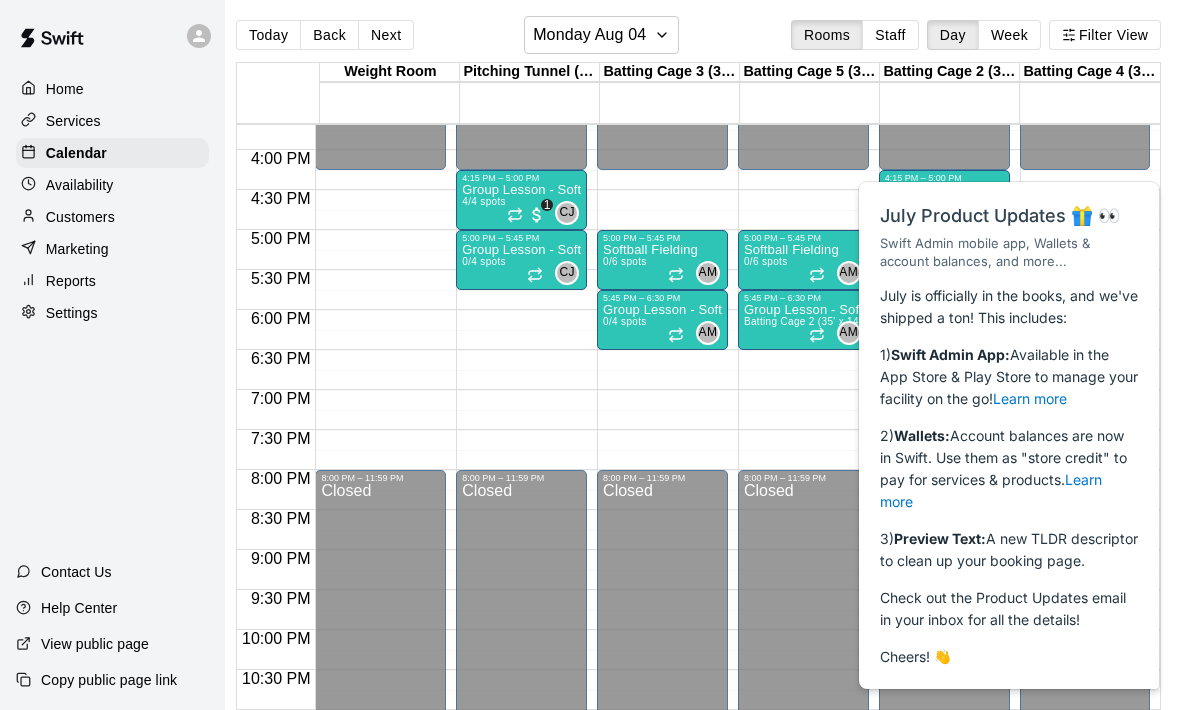 scroll, scrollTop: 0, scrollLeft: 12, axis: horizontal 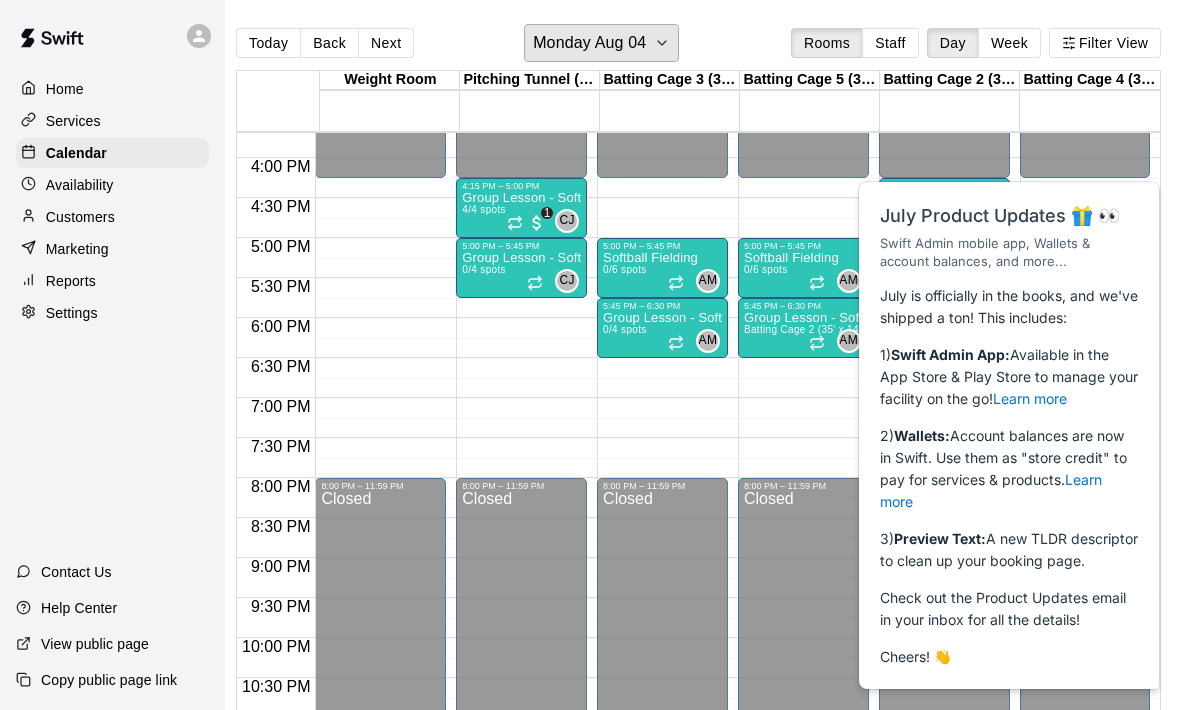 click on "Monday Aug 04" at bounding box center [589, 43] 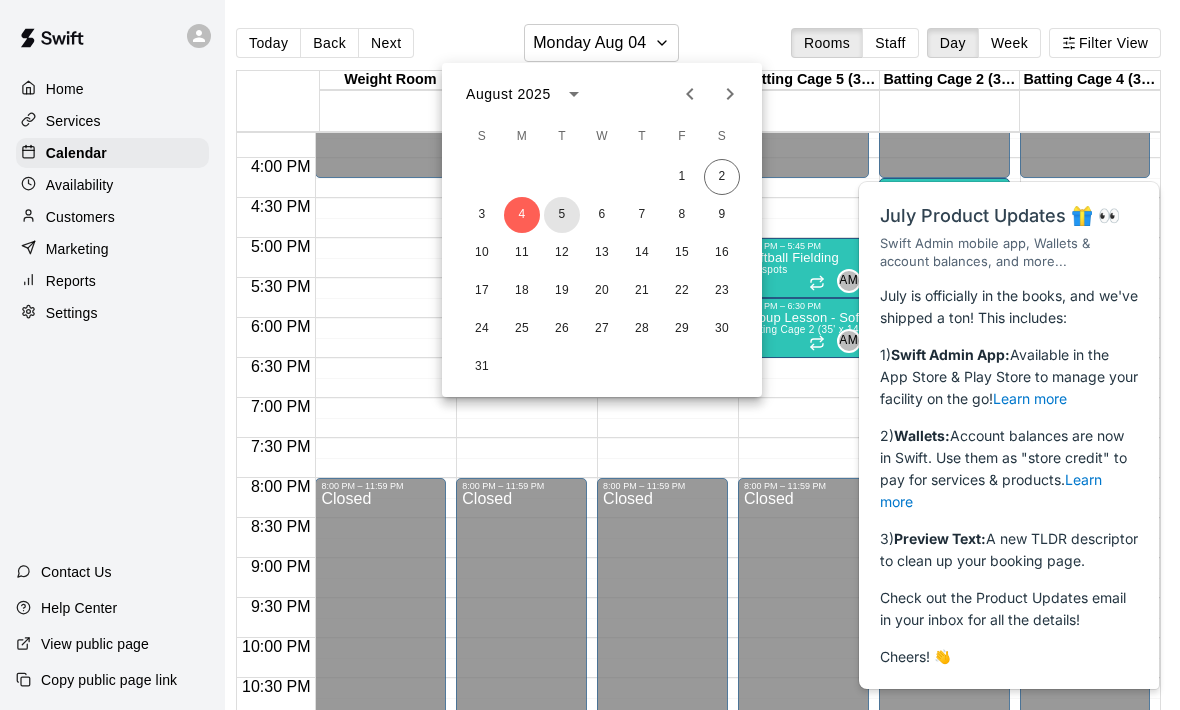 click on "5" at bounding box center [562, 215] 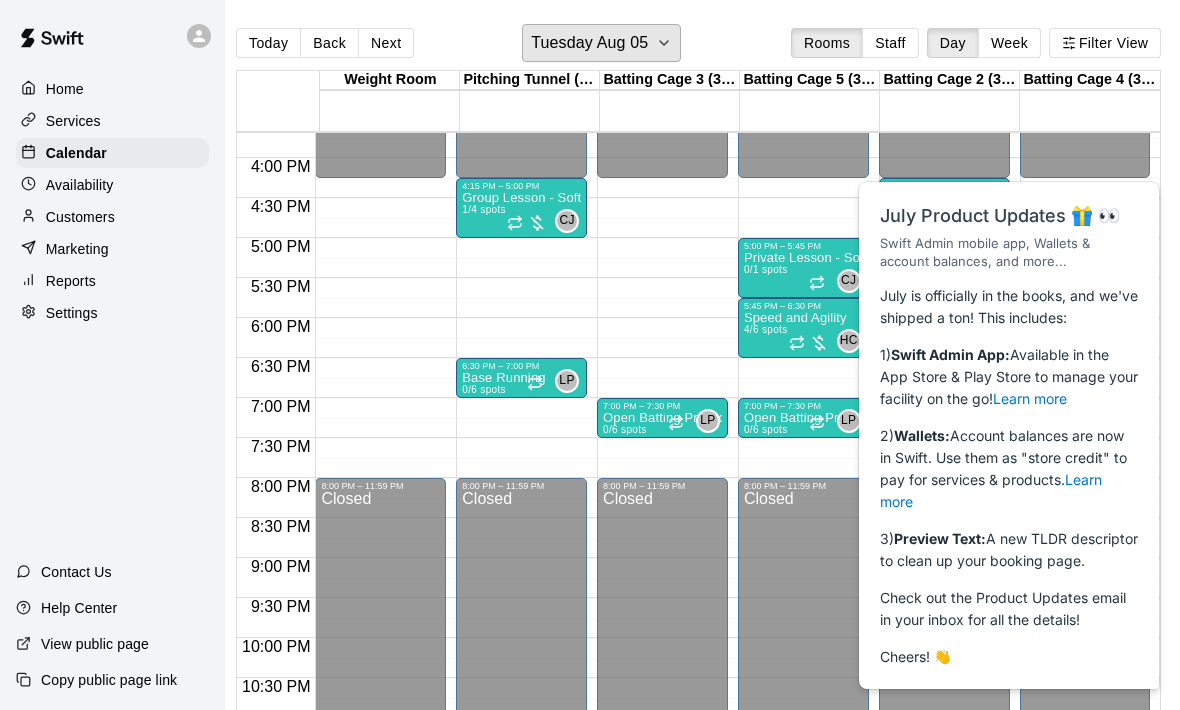 scroll, scrollTop: 32, scrollLeft: 12, axis: both 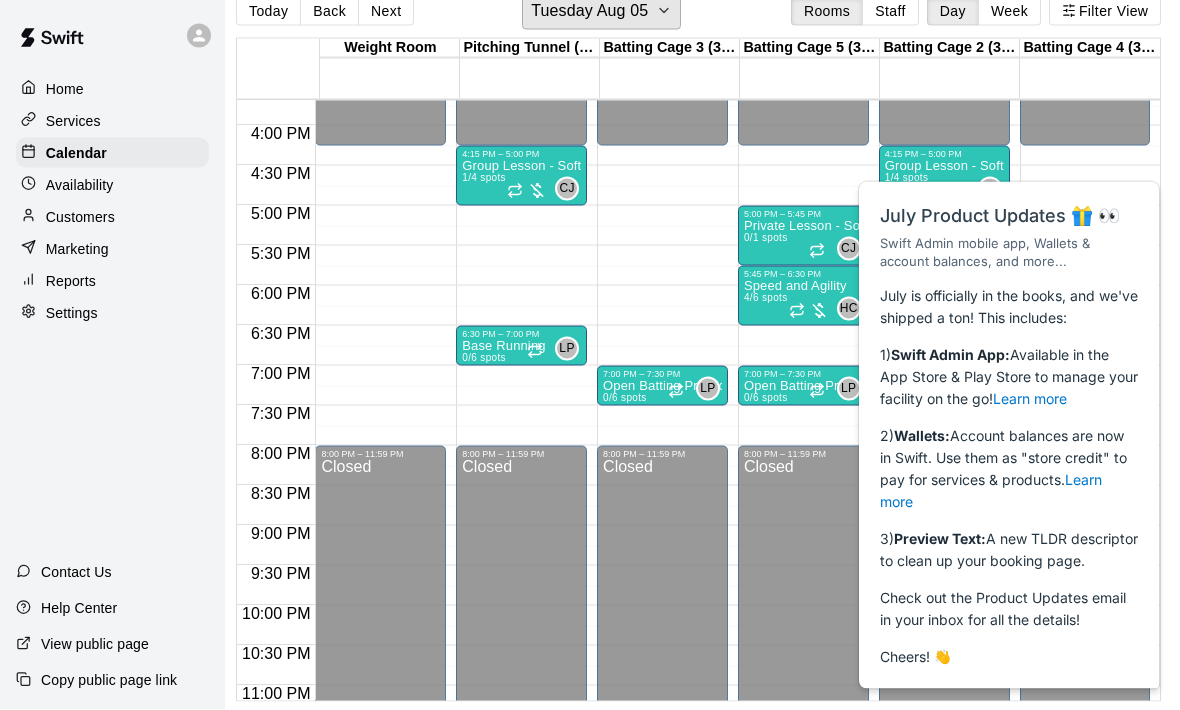 click on "Tuesday Aug 05" at bounding box center (601, 11) 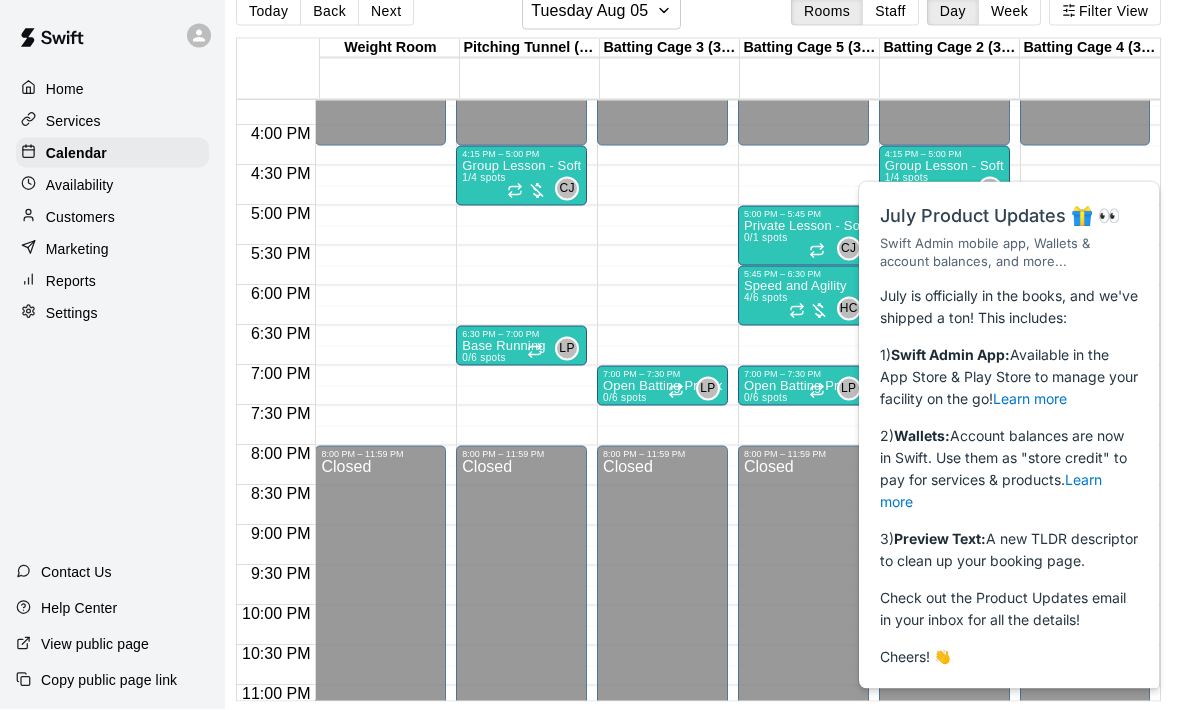 scroll, scrollTop: 32, scrollLeft: 12, axis: both 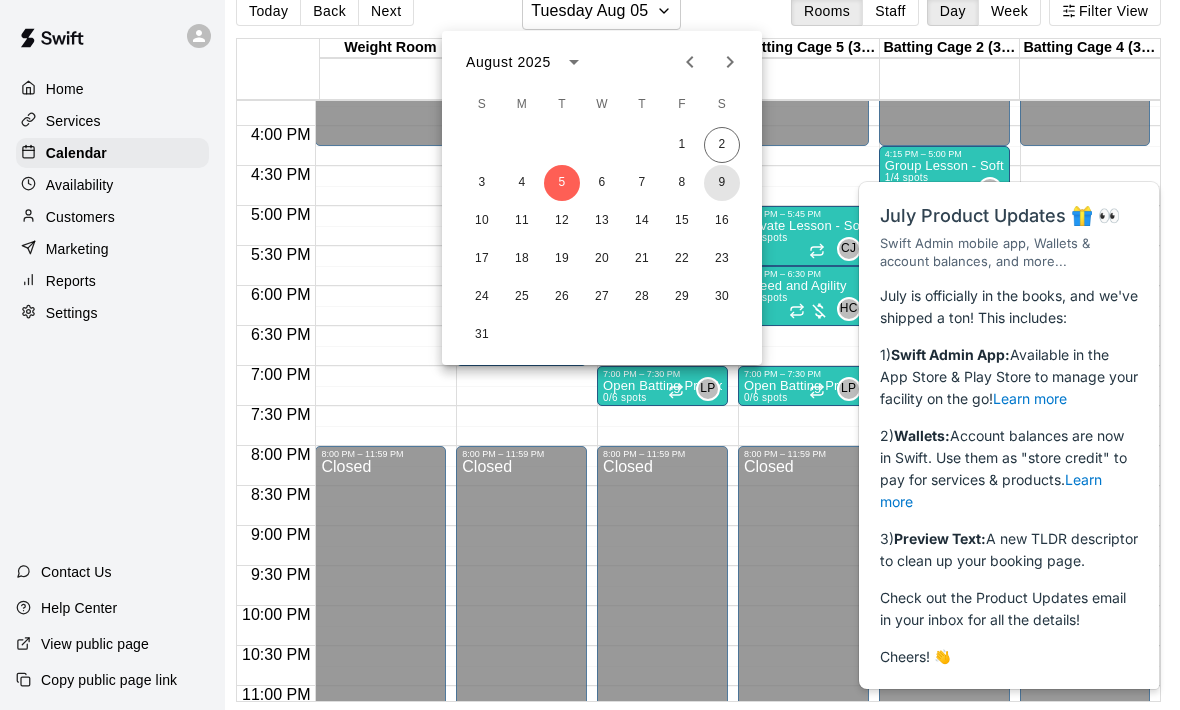 click on "9" at bounding box center (722, 183) 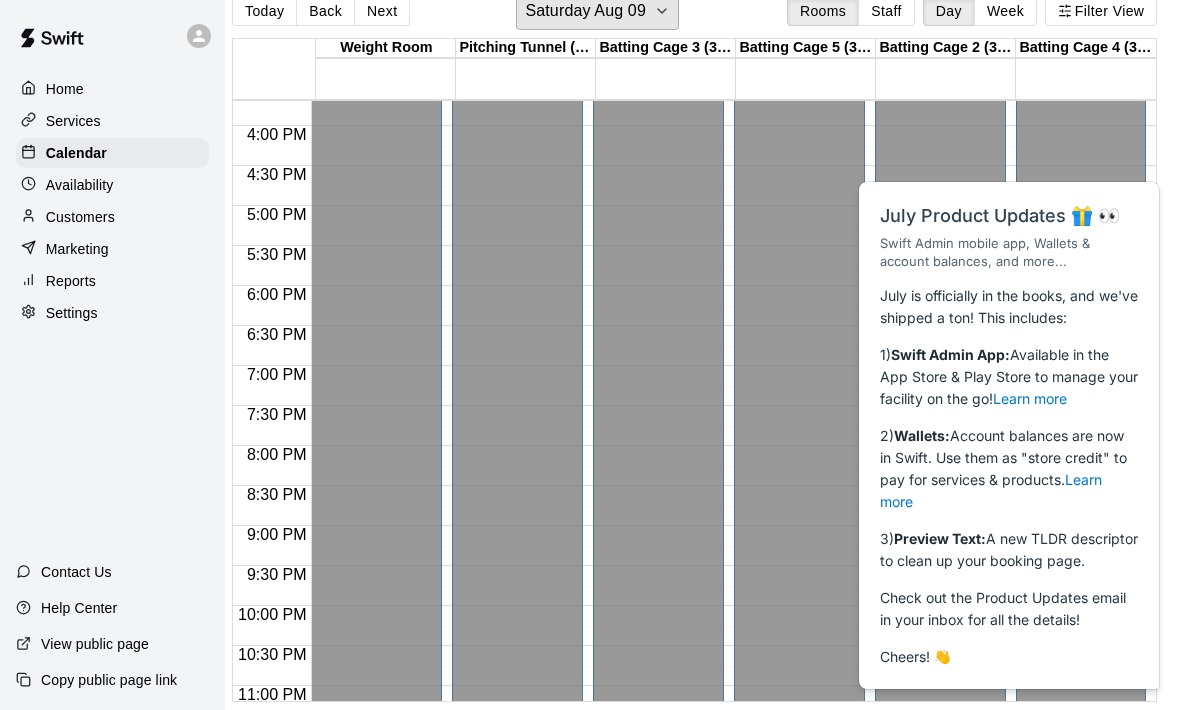scroll, scrollTop: 0, scrollLeft: 0, axis: both 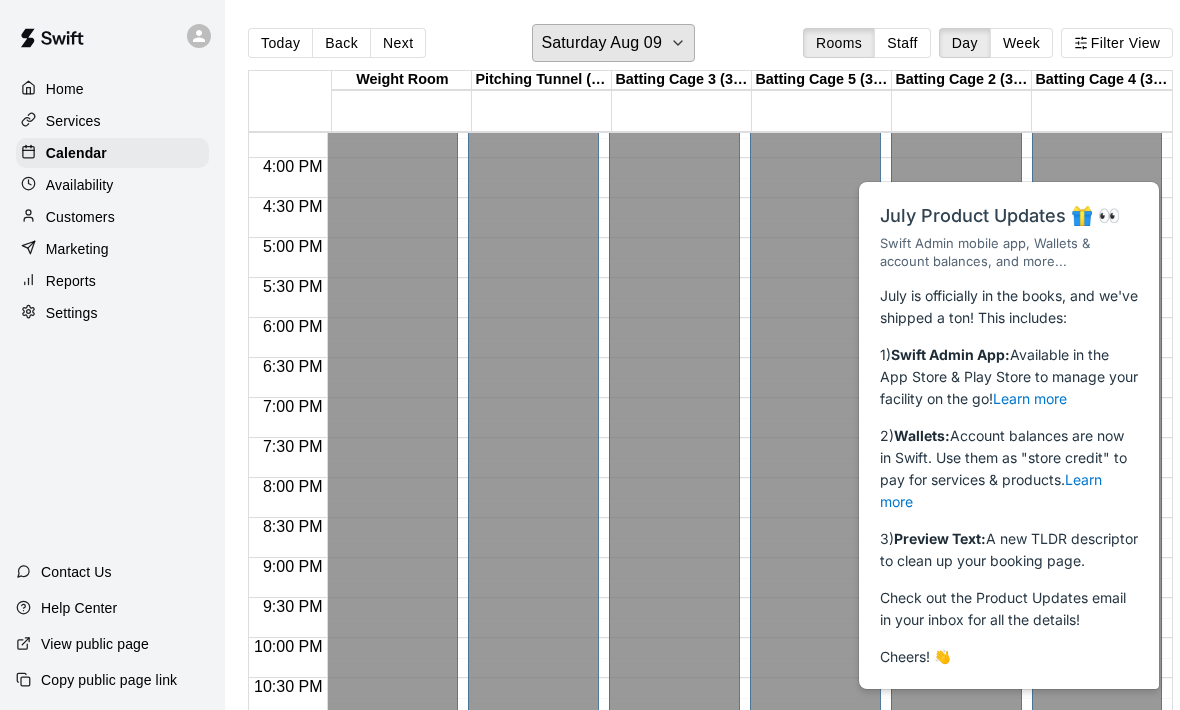 click on "Saturday Aug 09" at bounding box center (613, 43) 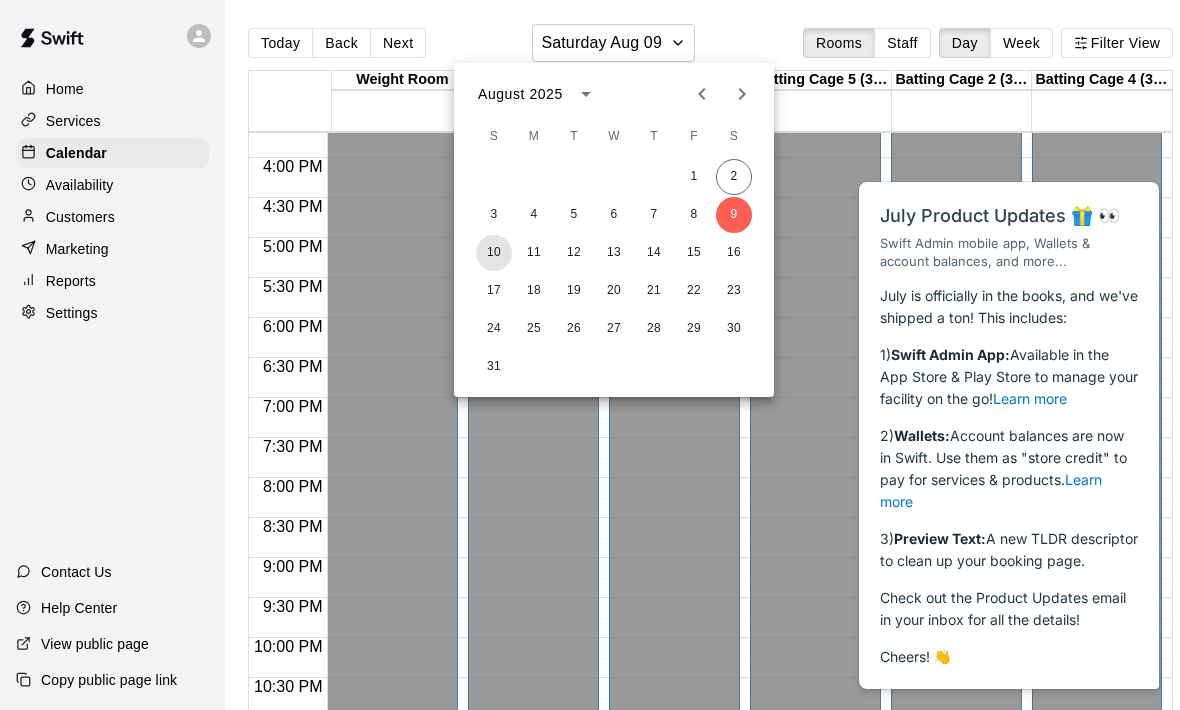 click on "10" at bounding box center [494, 253] 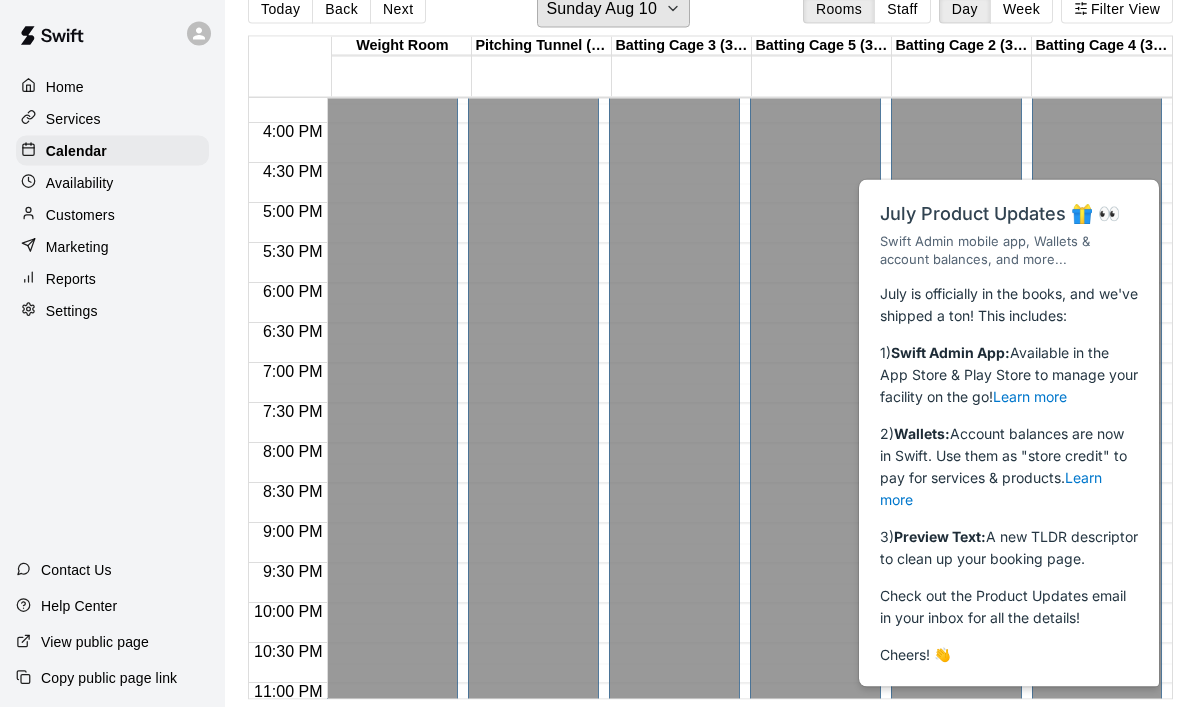 scroll, scrollTop: 0, scrollLeft: 0, axis: both 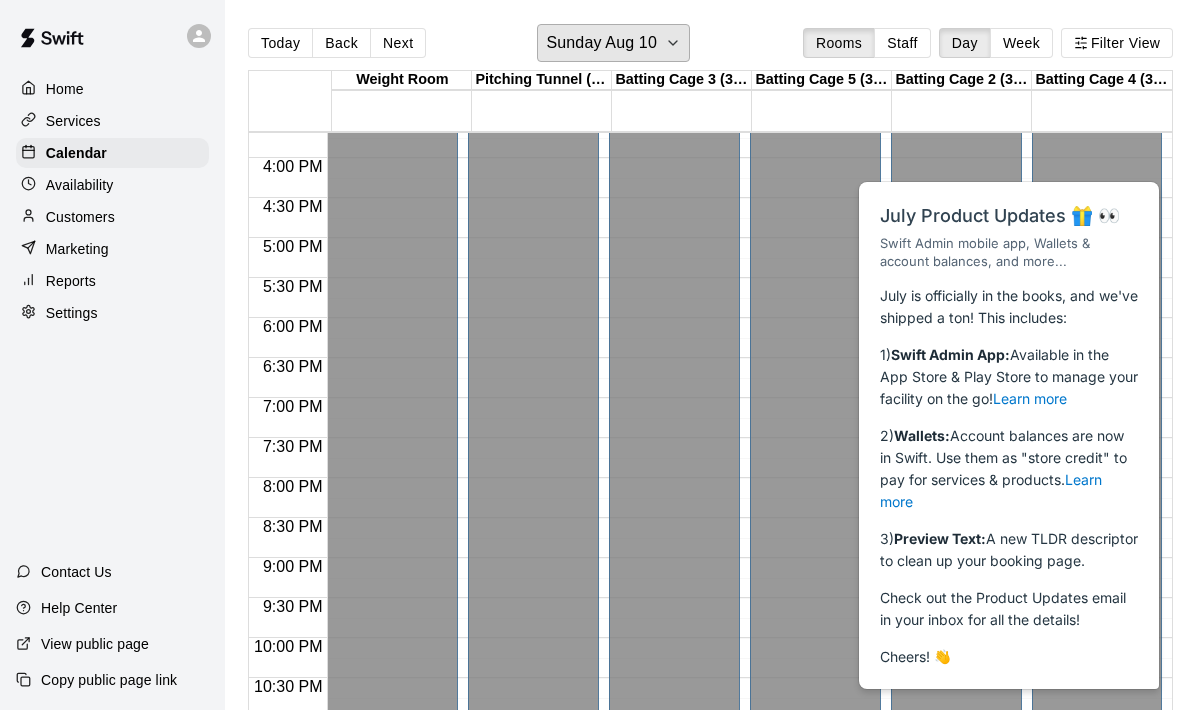 click on "Sunday Aug 10" at bounding box center (613, 43) 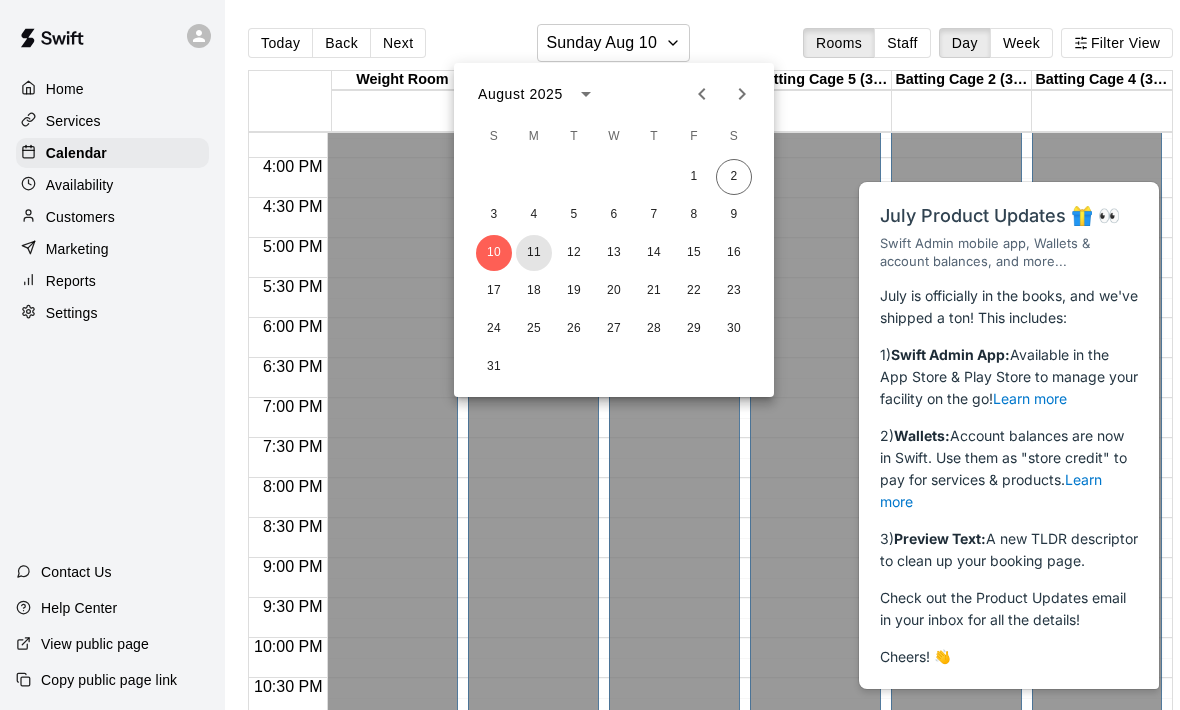 click on "11" at bounding box center (534, 253) 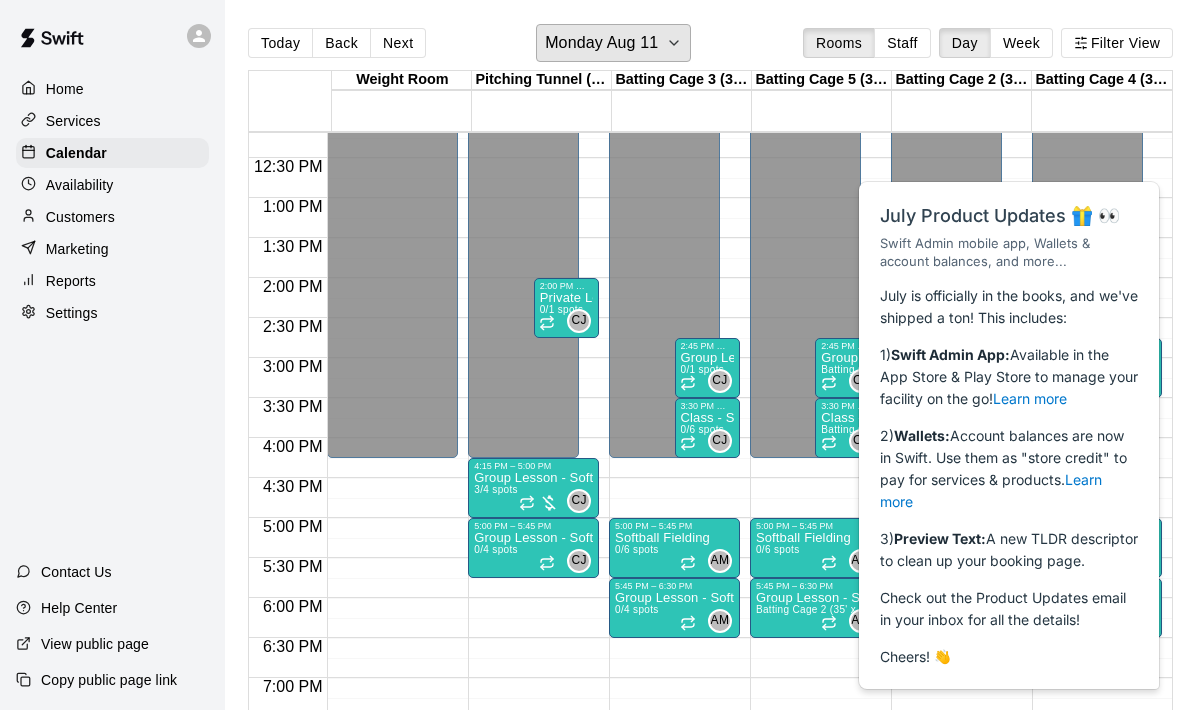 scroll, scrollTop: 958, scrollLeft: 0, axis: vertical 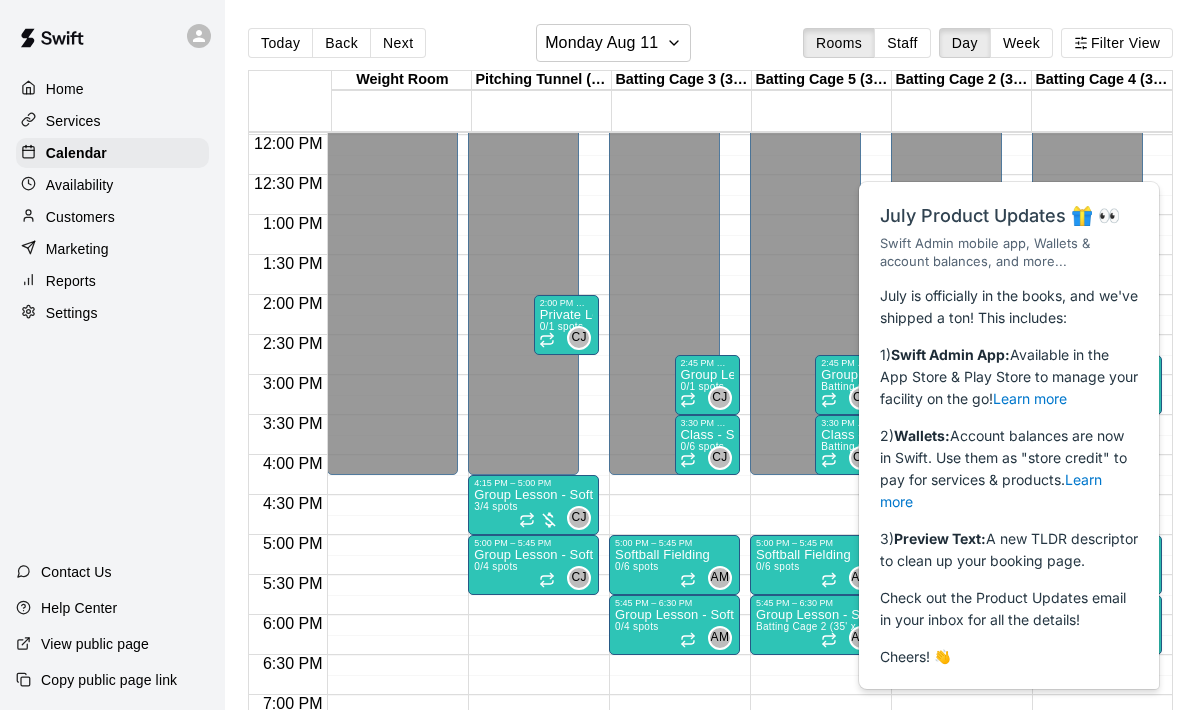 click on "2:00 PM – 2:45 PM" at bounding box center (566, 303) 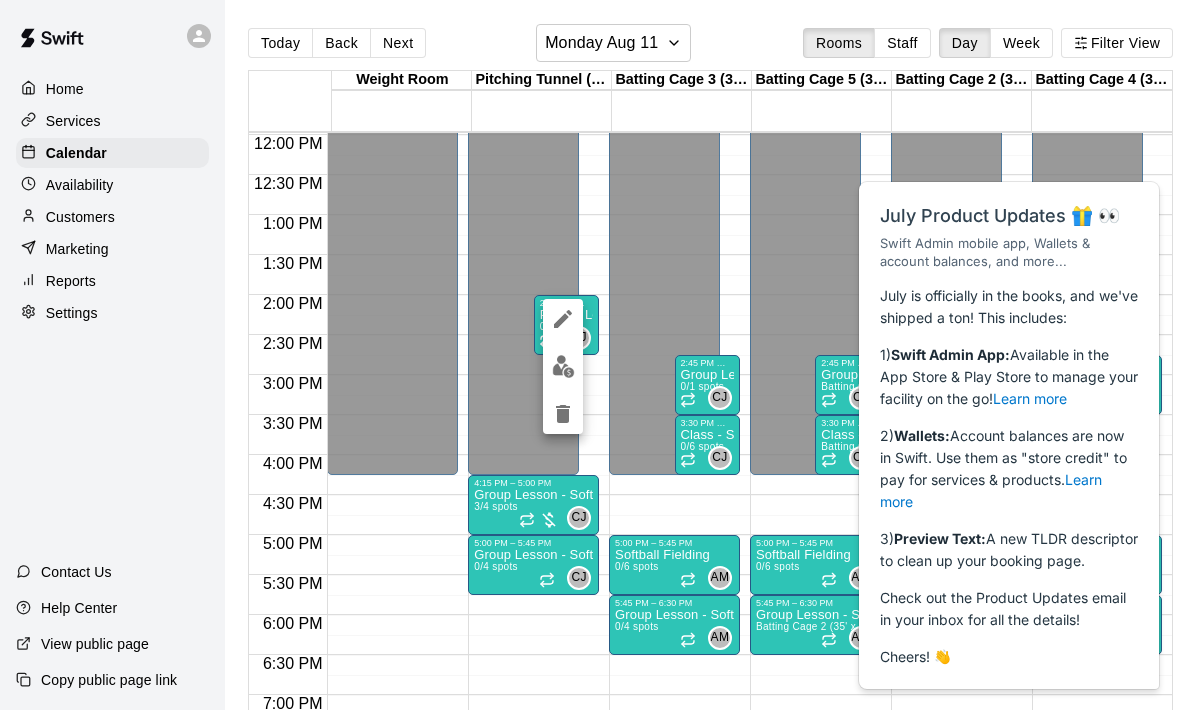 click 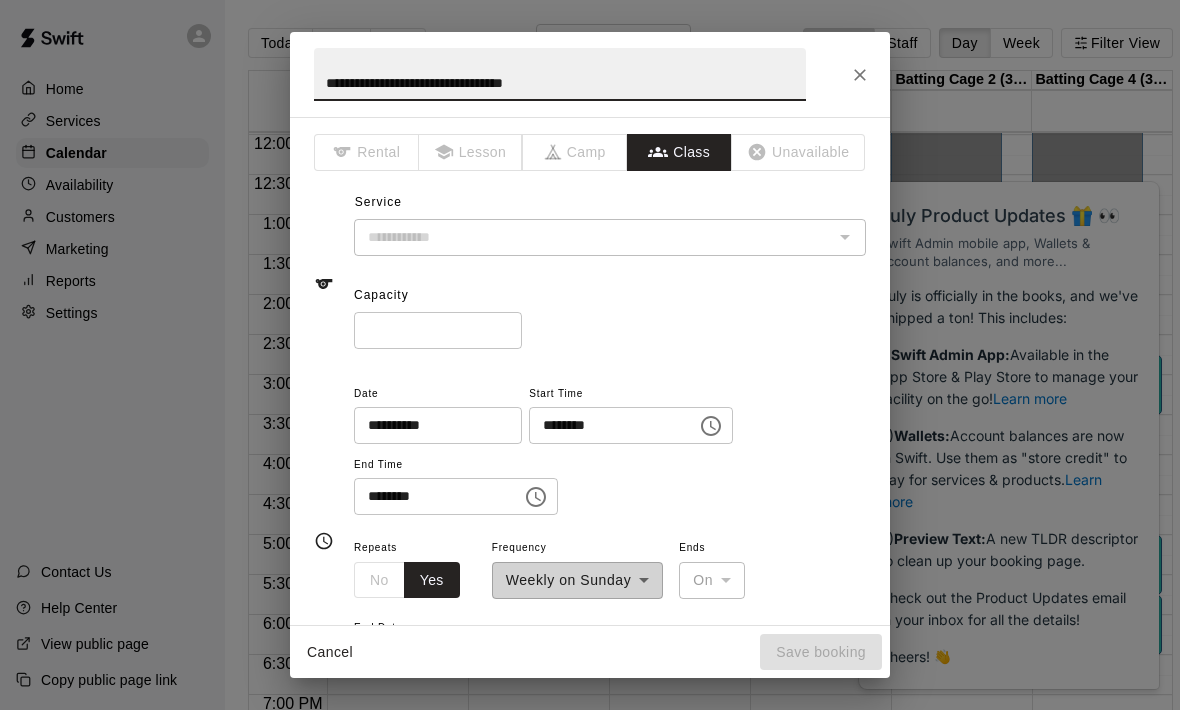 type on "**********" 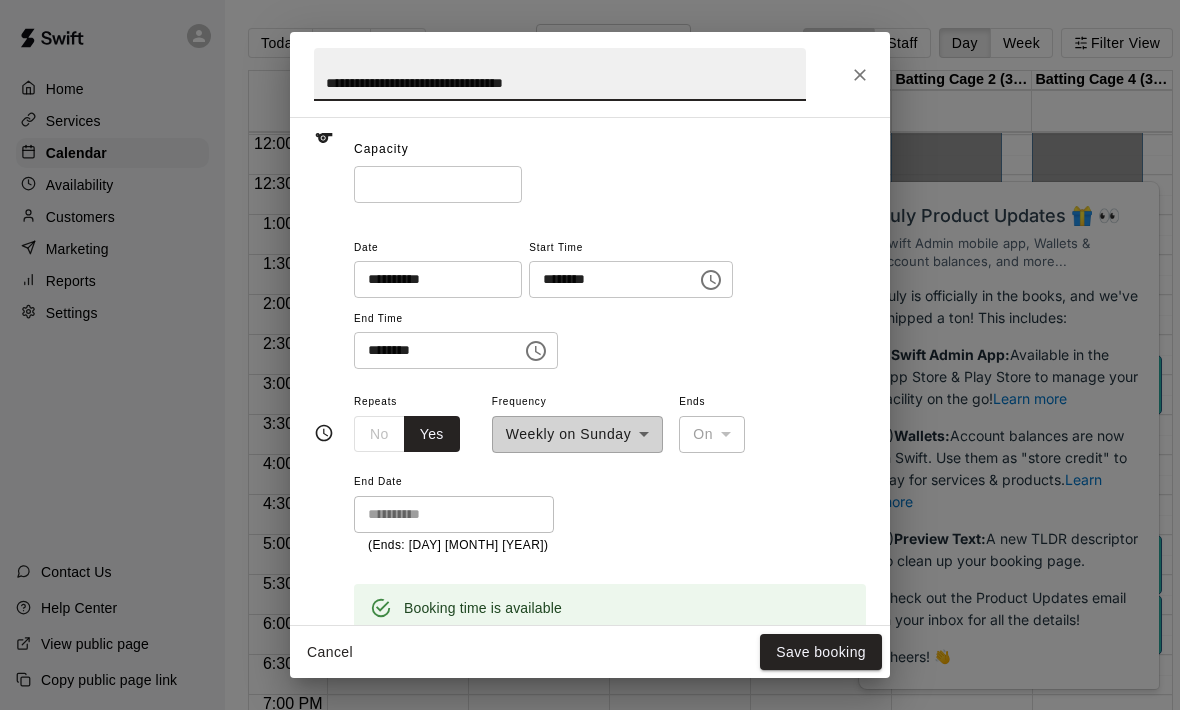 scroll, scrollTop: 144, scrollLeft: 0, axis: vertical 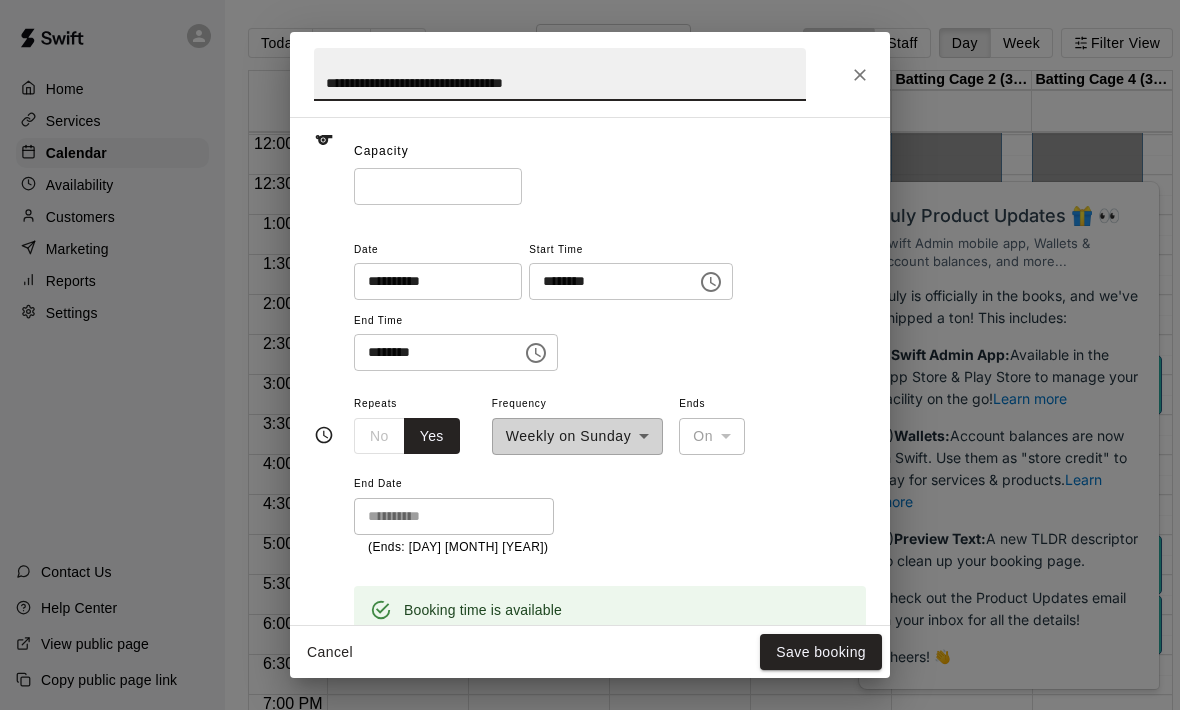 click 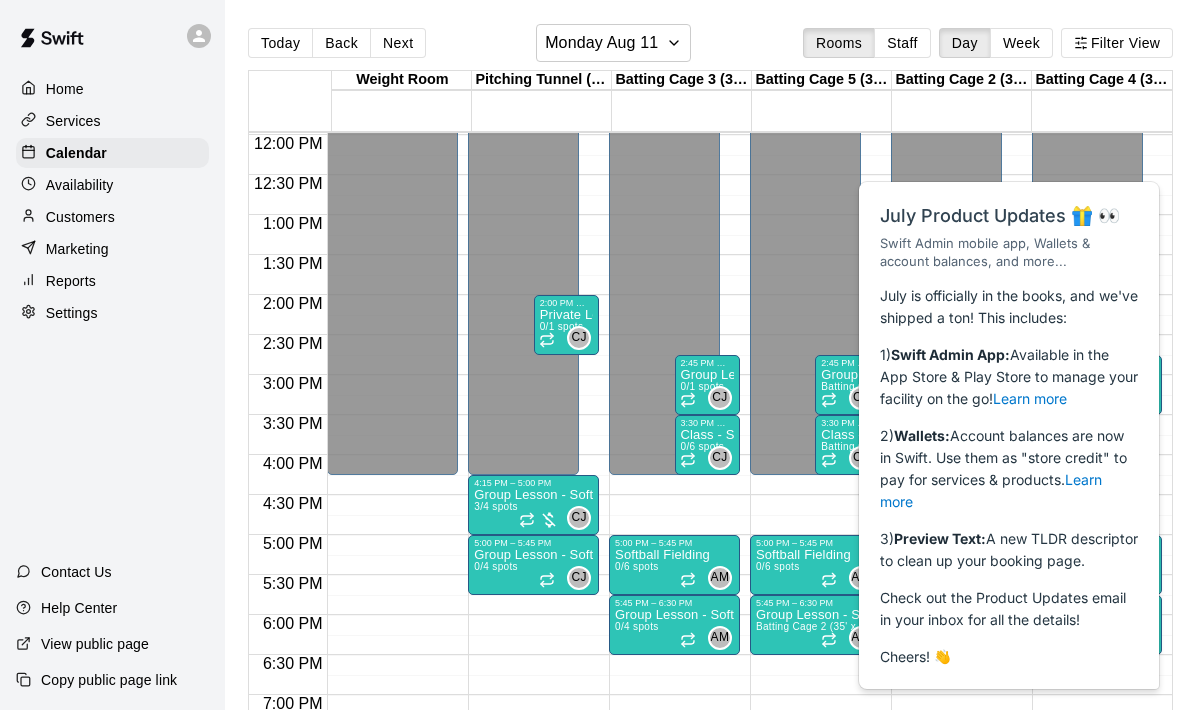 click on "Group Lesson - Softball Pitching" at bounding box center (533, 495) 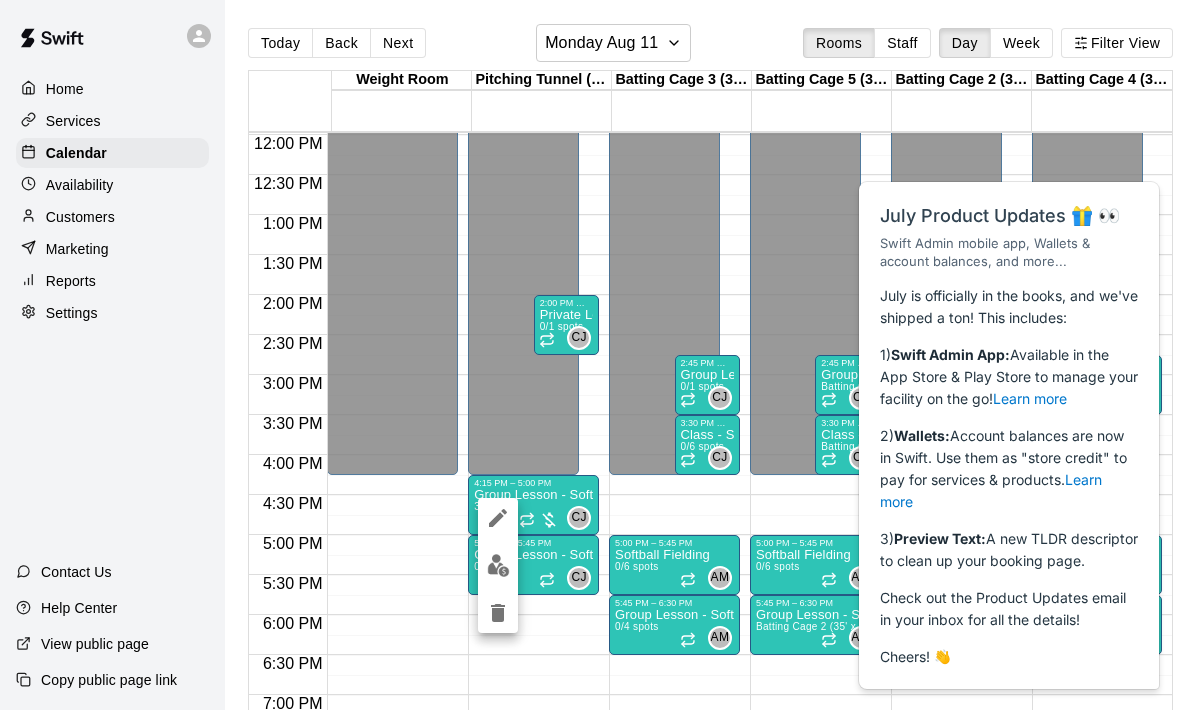 click at bounding box center (590, 355) 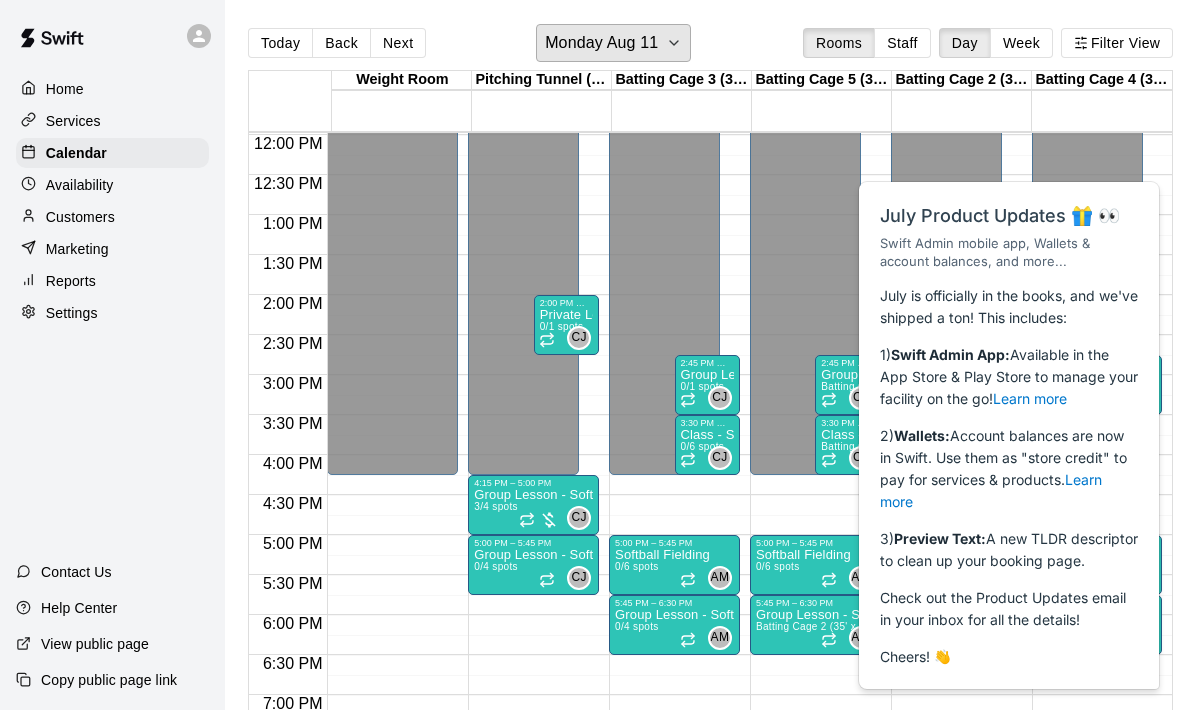 click on "Monday Aug 11" at bounding box center (601, 43) 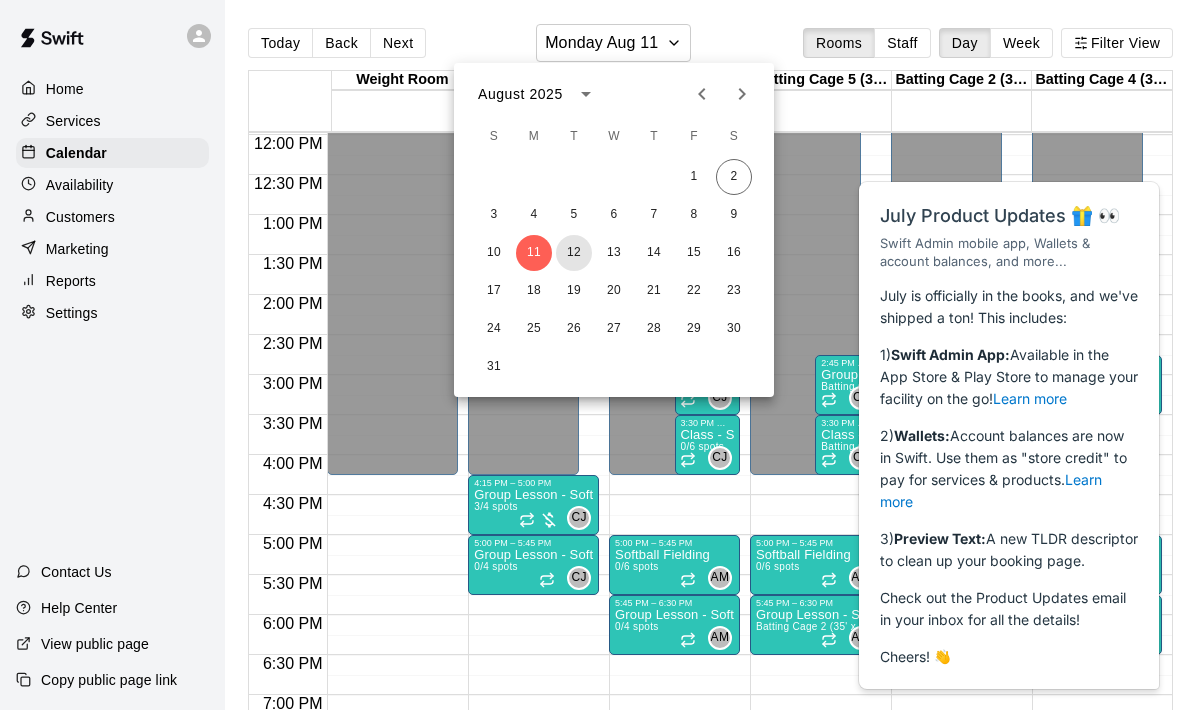 click on "12" at bounding box center [574, 253] 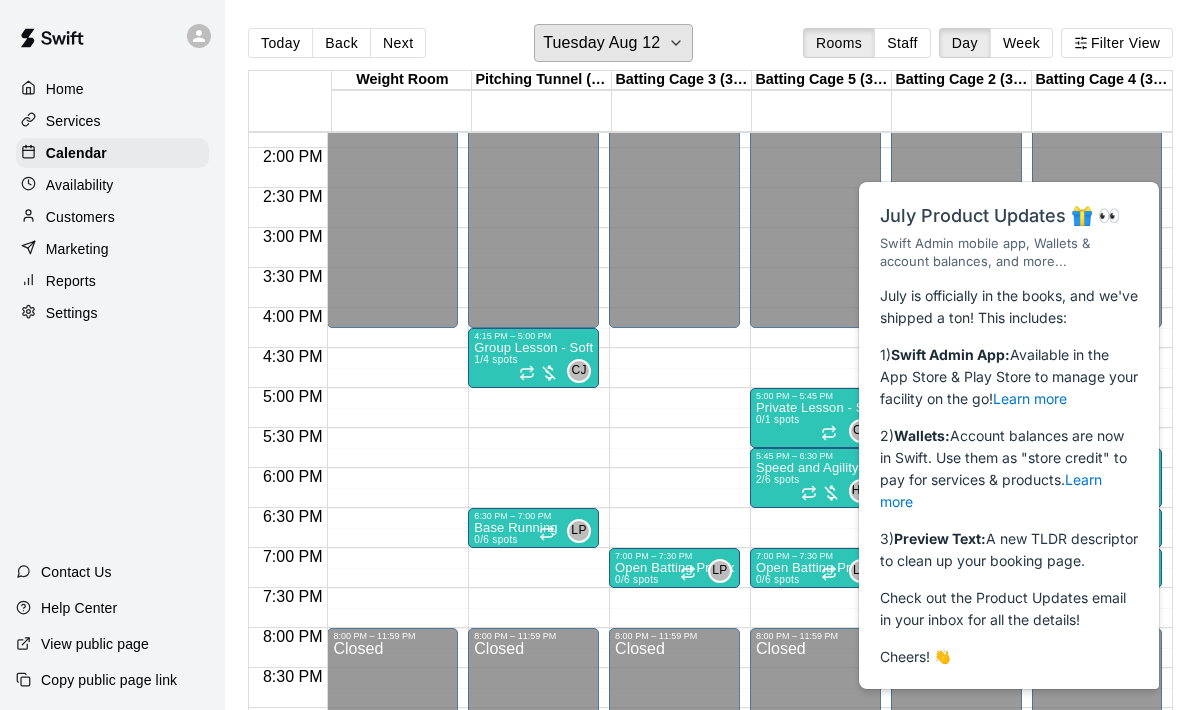 scroll, scrollTop: 1106, scrollLeft: 0, axis: vertical 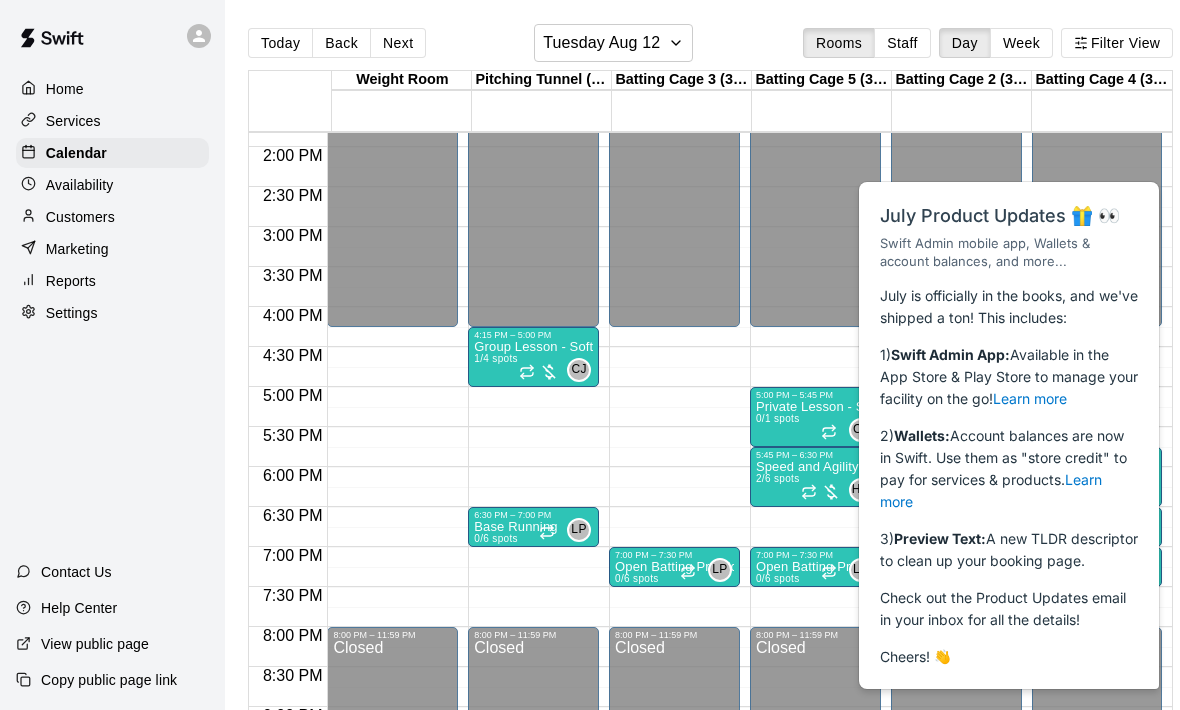 click on "CJ 0" at bounding box center [555, 370] 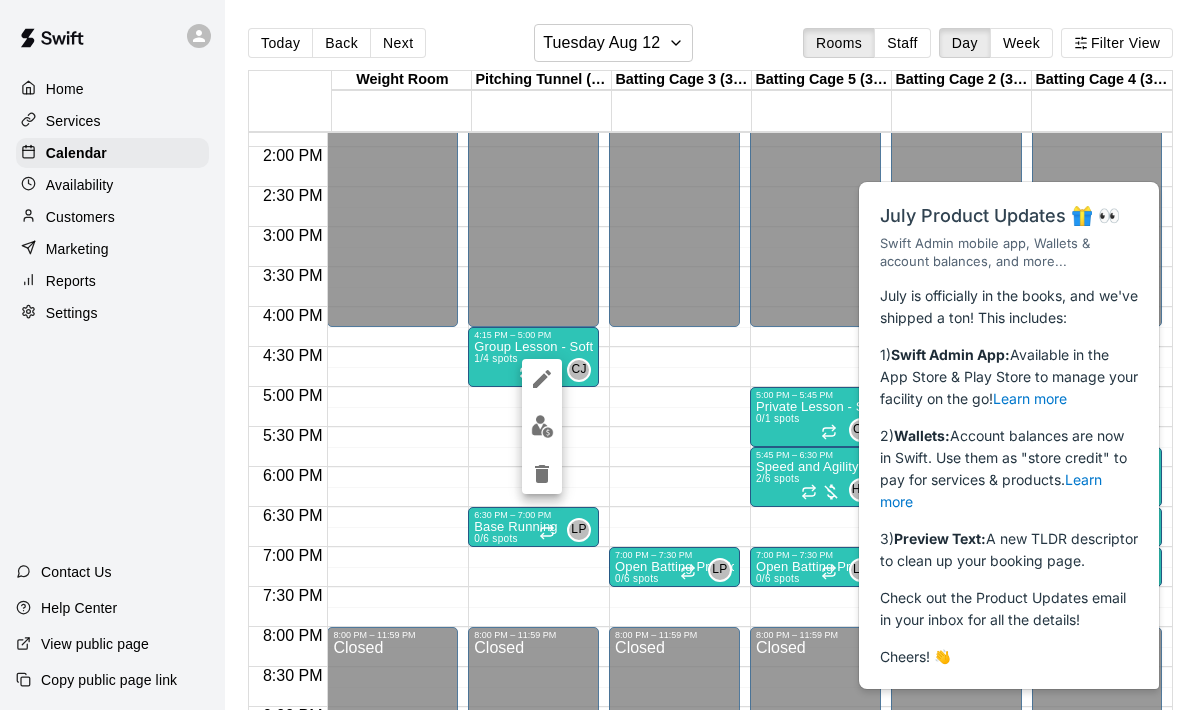 click at bounding box center (542, 426) 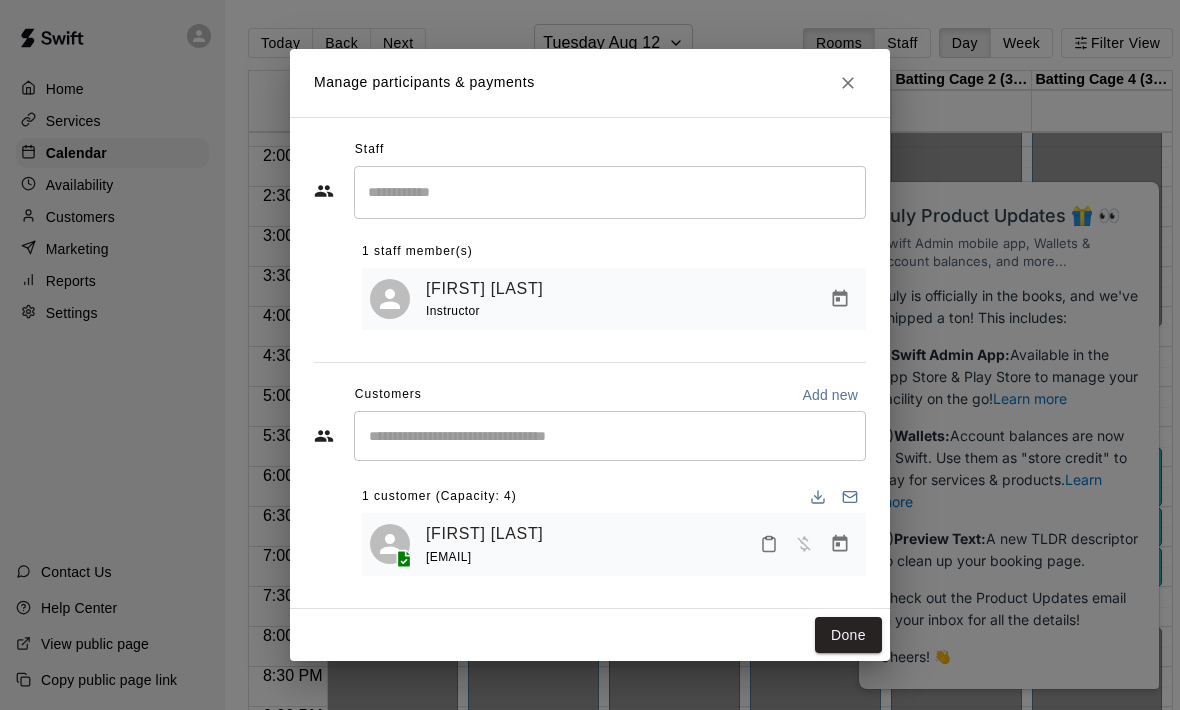 click at bounding box center (610, 436) 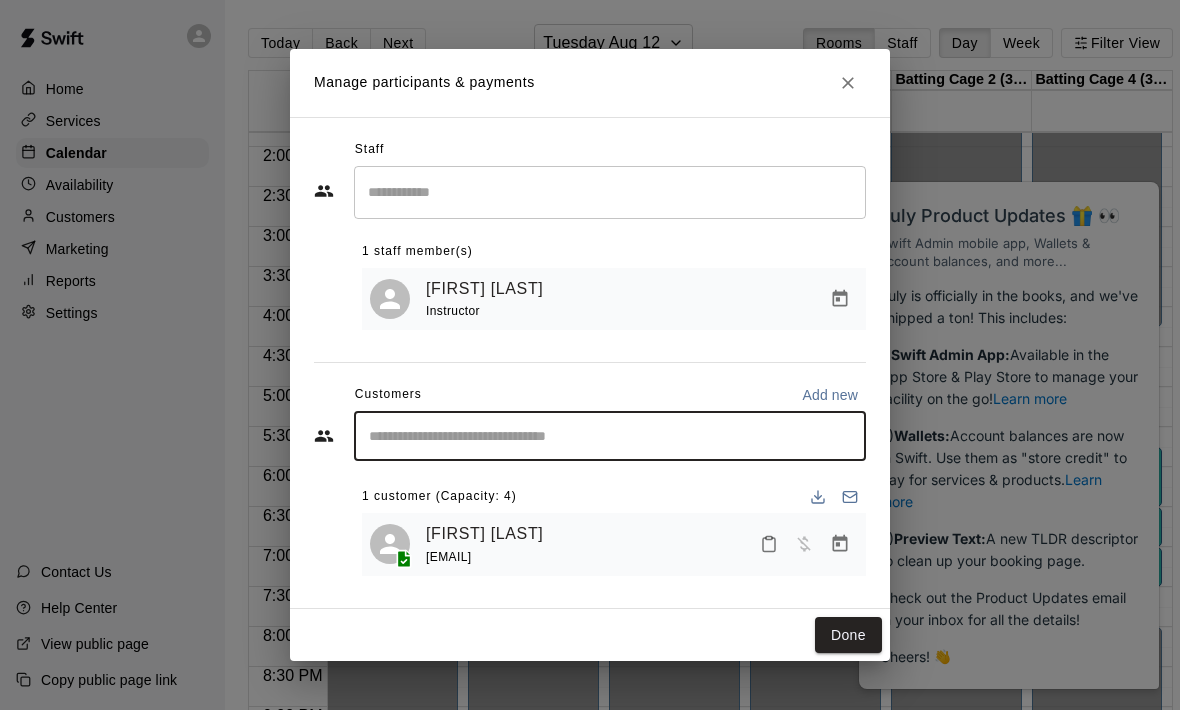 scroll, scrollTop: 0, scrollLeft: 16, axis: horizontal 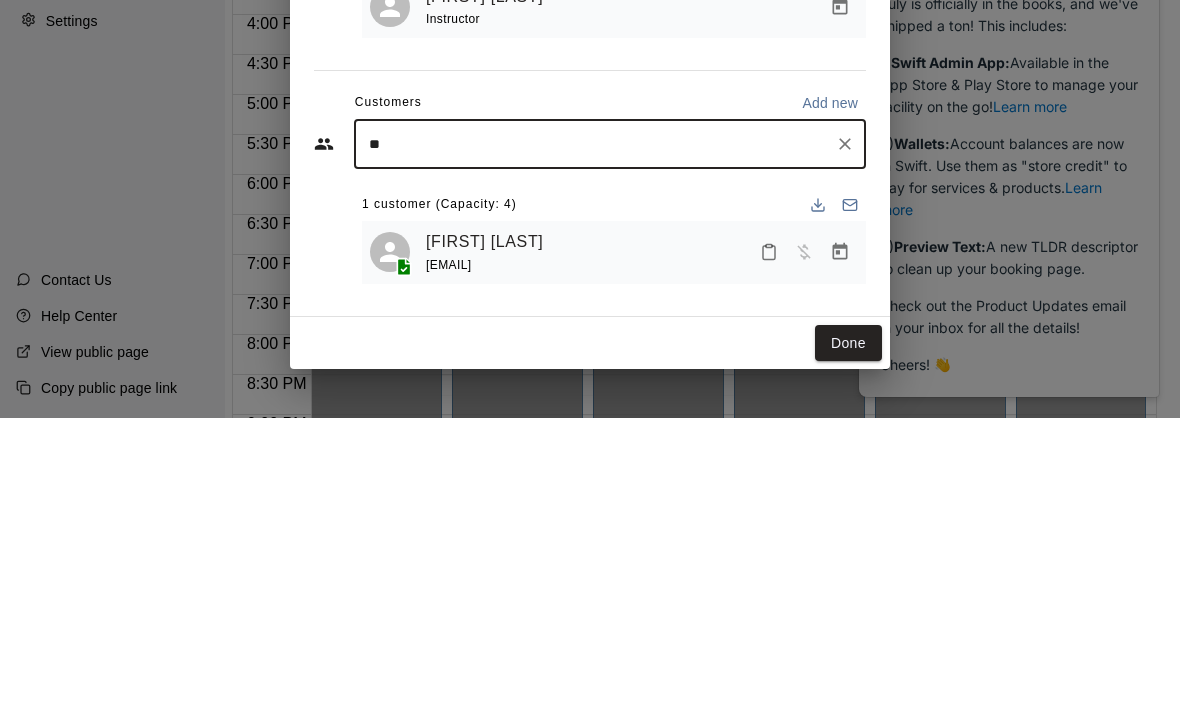 type on "***" 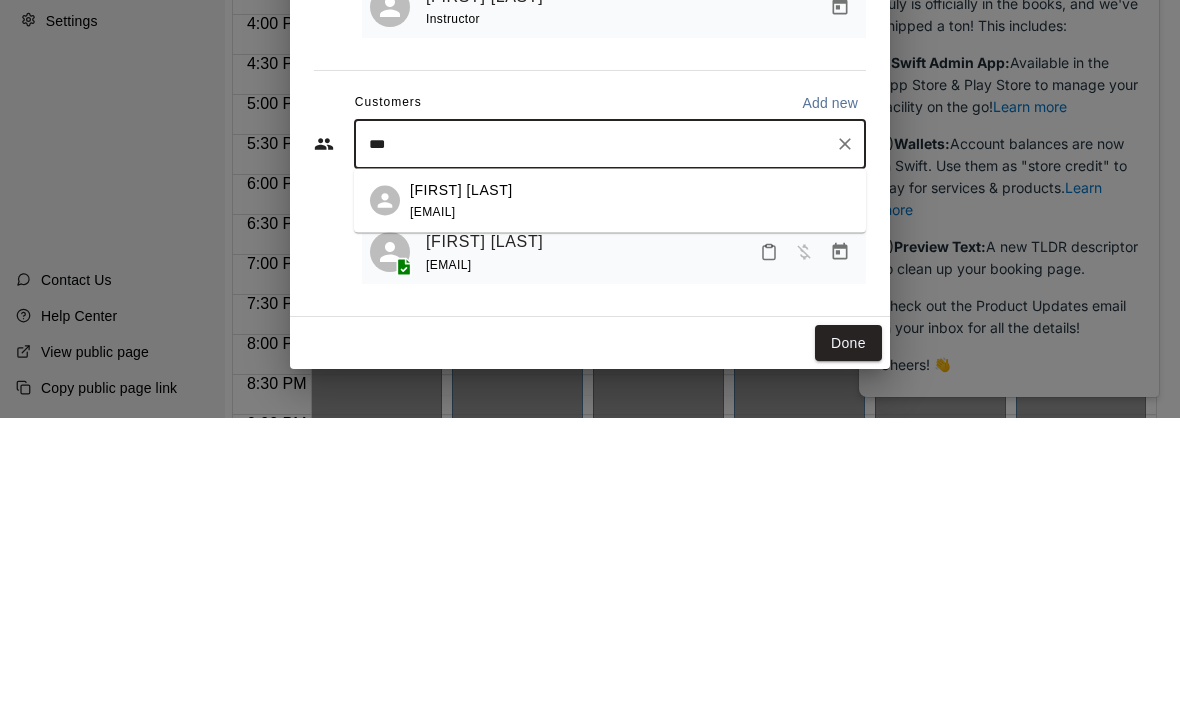 click on "[FIRST] [LAST] [EMAIL]" at bounding box center (630, 492) 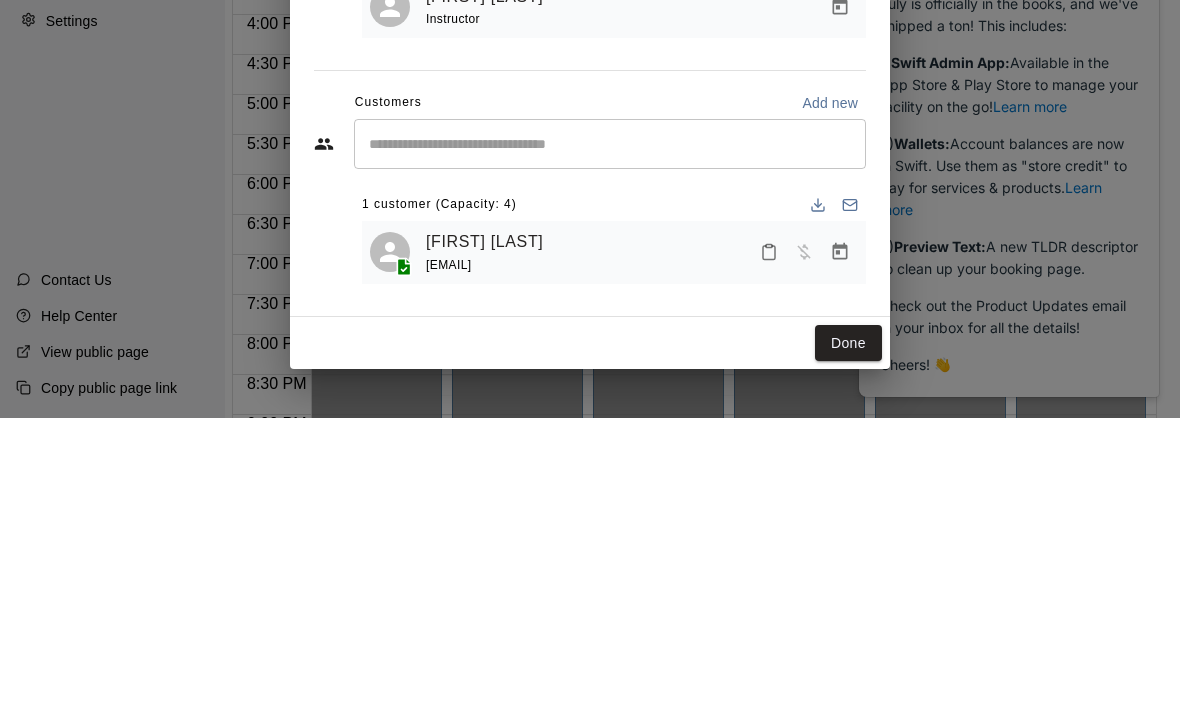 scroll, scrollTop: 98, scrollLeft: 16, axis: both 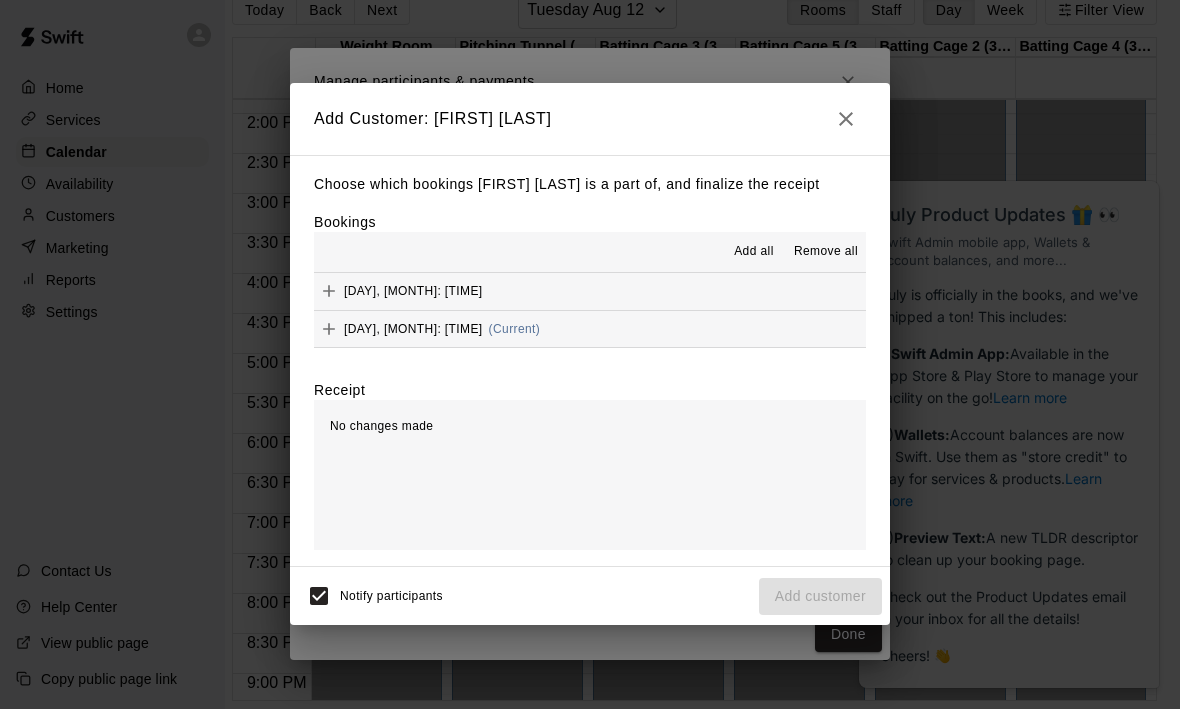 click on "[DAY], [MONTH]: [TIME]" at bounding box center (398, 292) 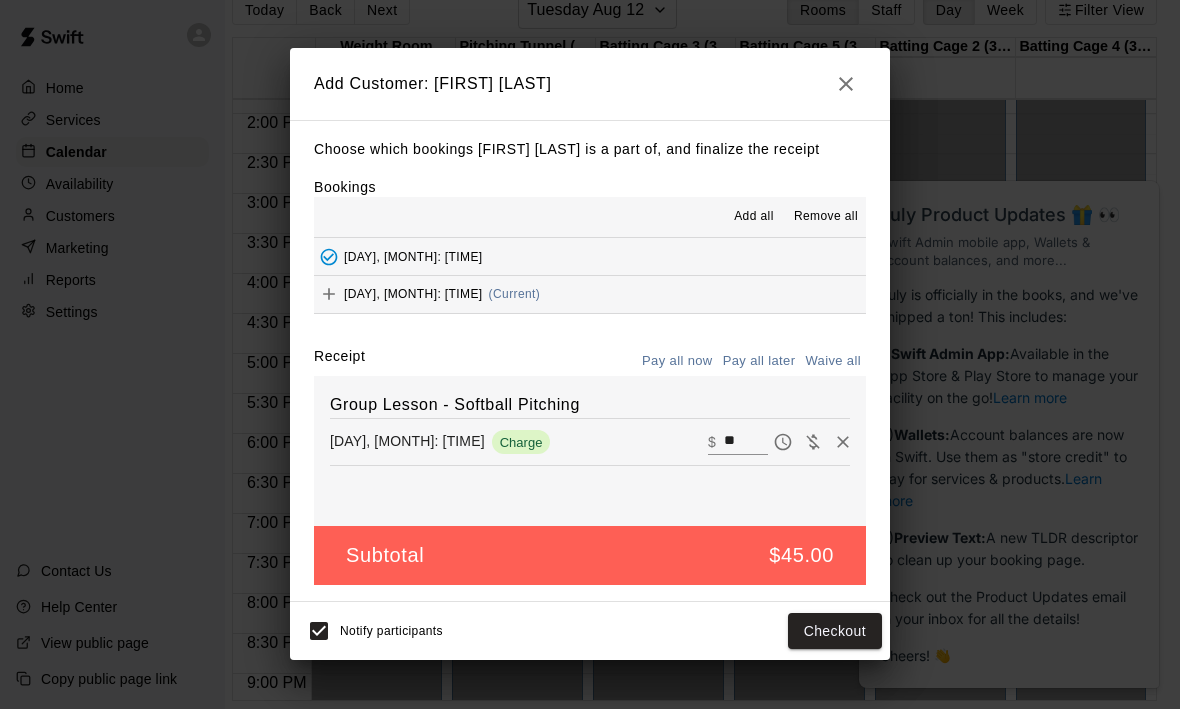 click 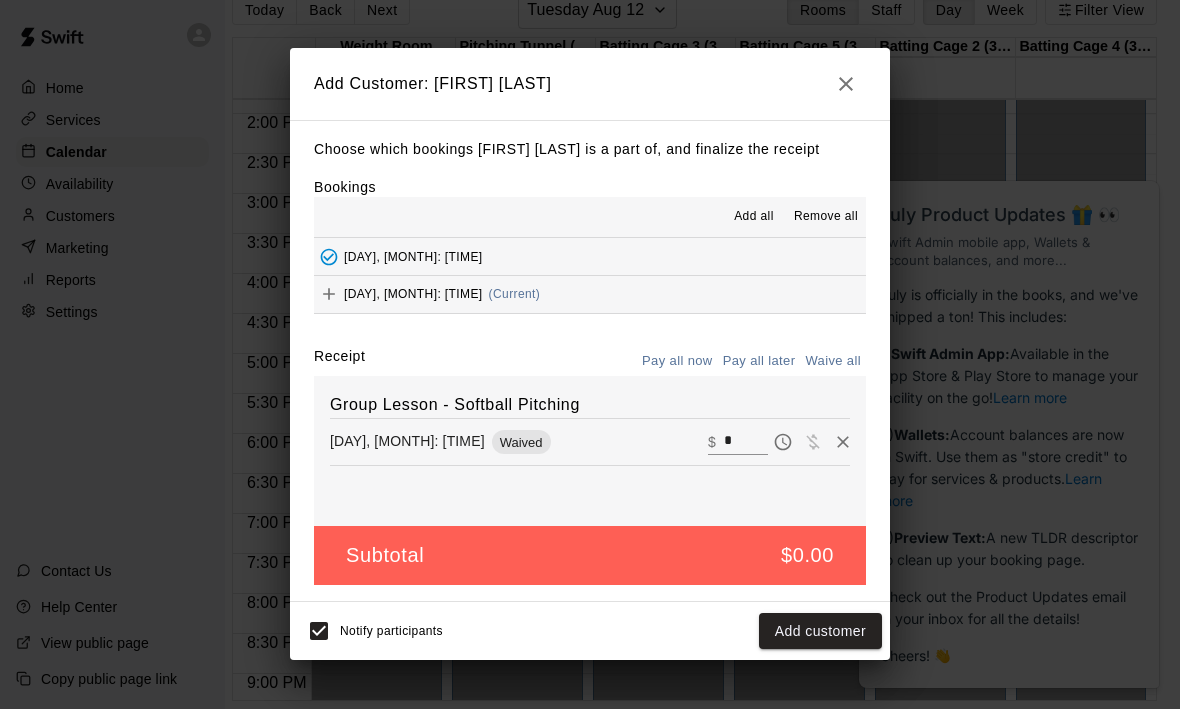 click 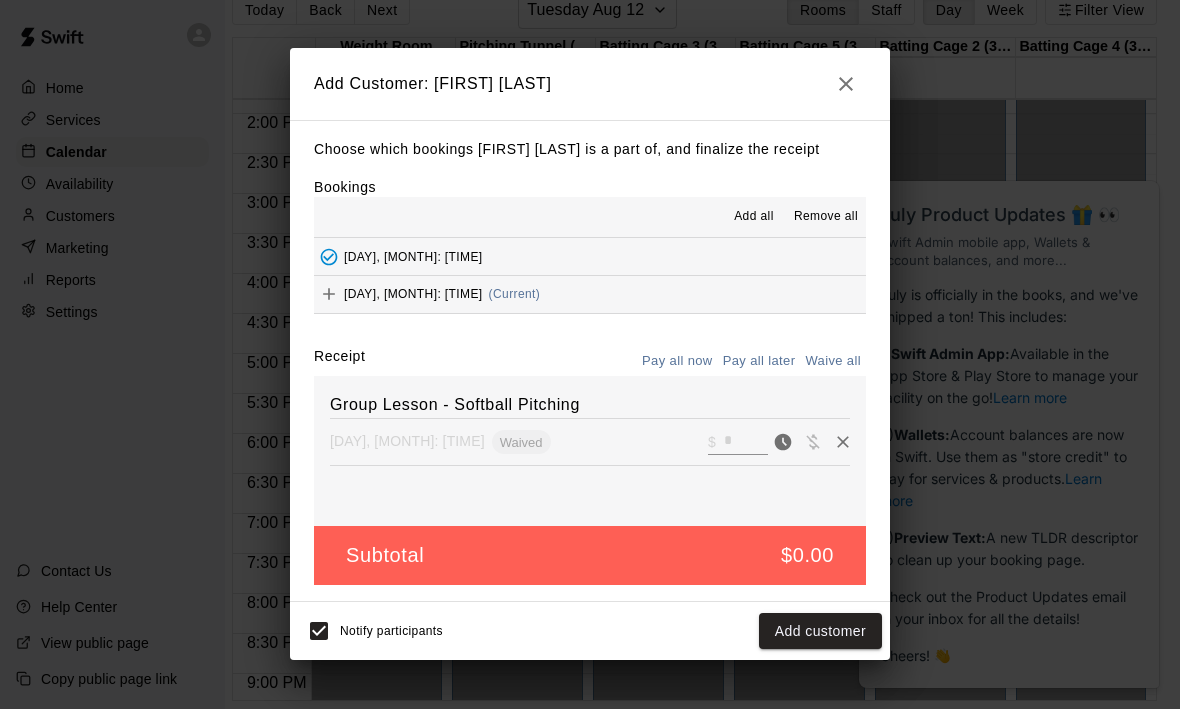 click on "*" at bounding box center (746, 443) 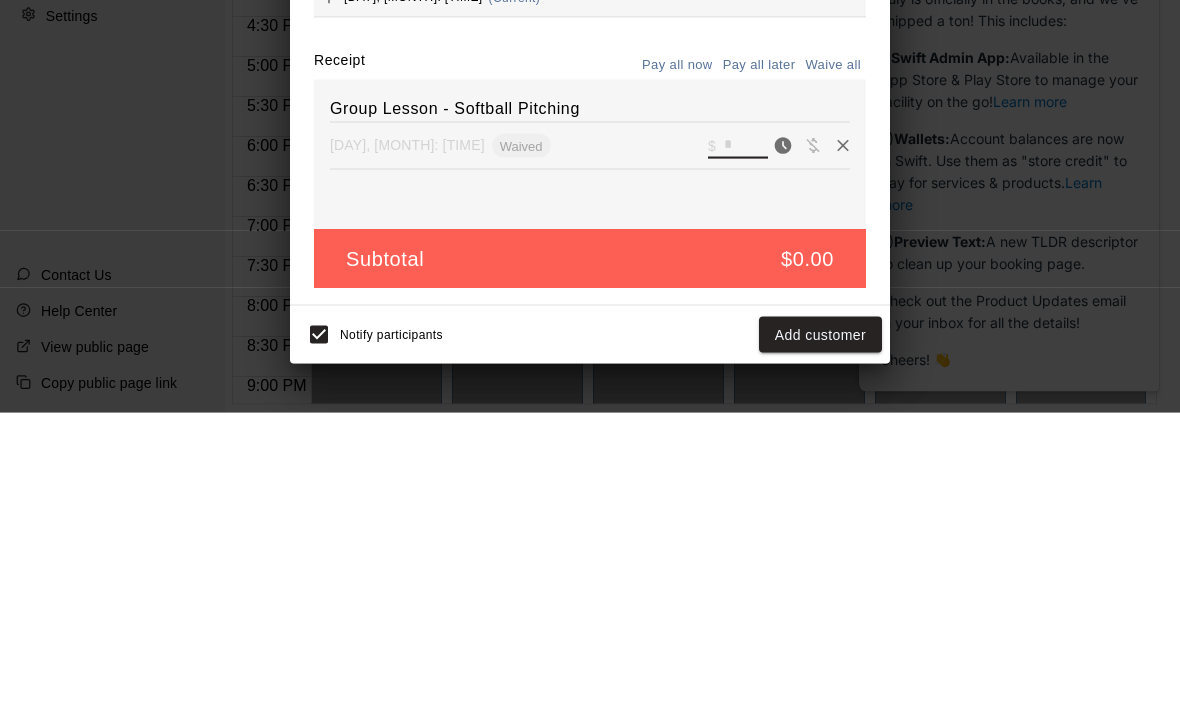 click at bounding box center [813, 441] 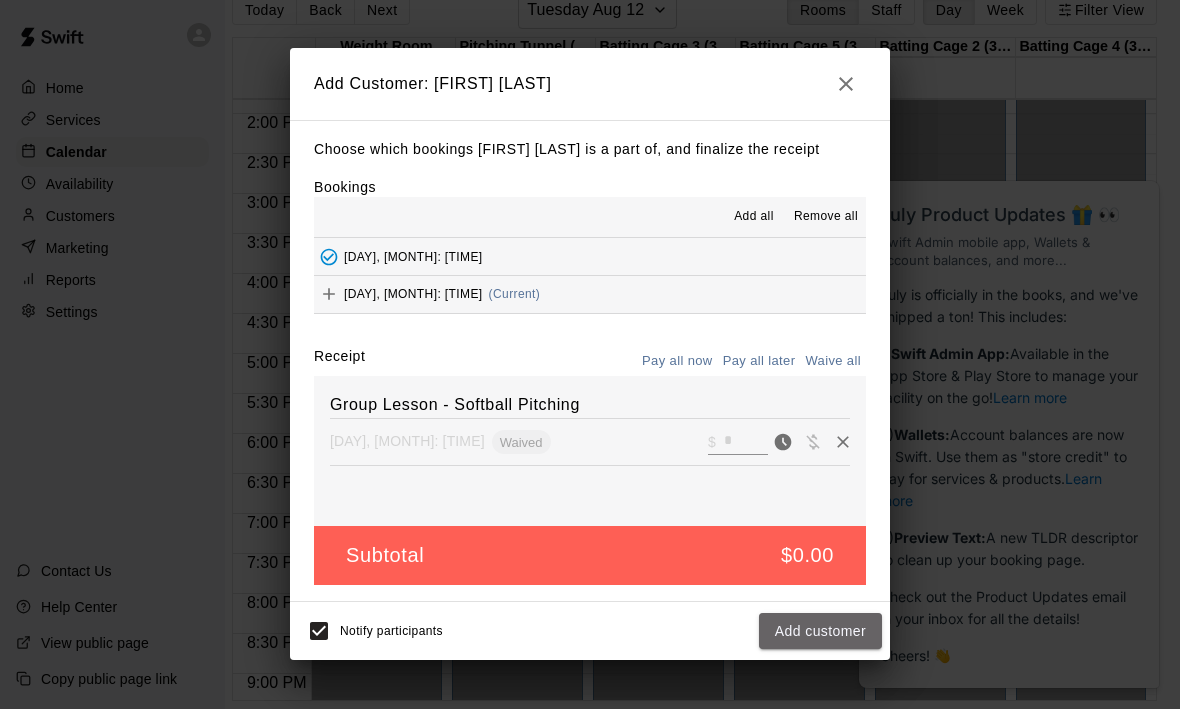 click on "Add customer" at bounding box center [820, 632] 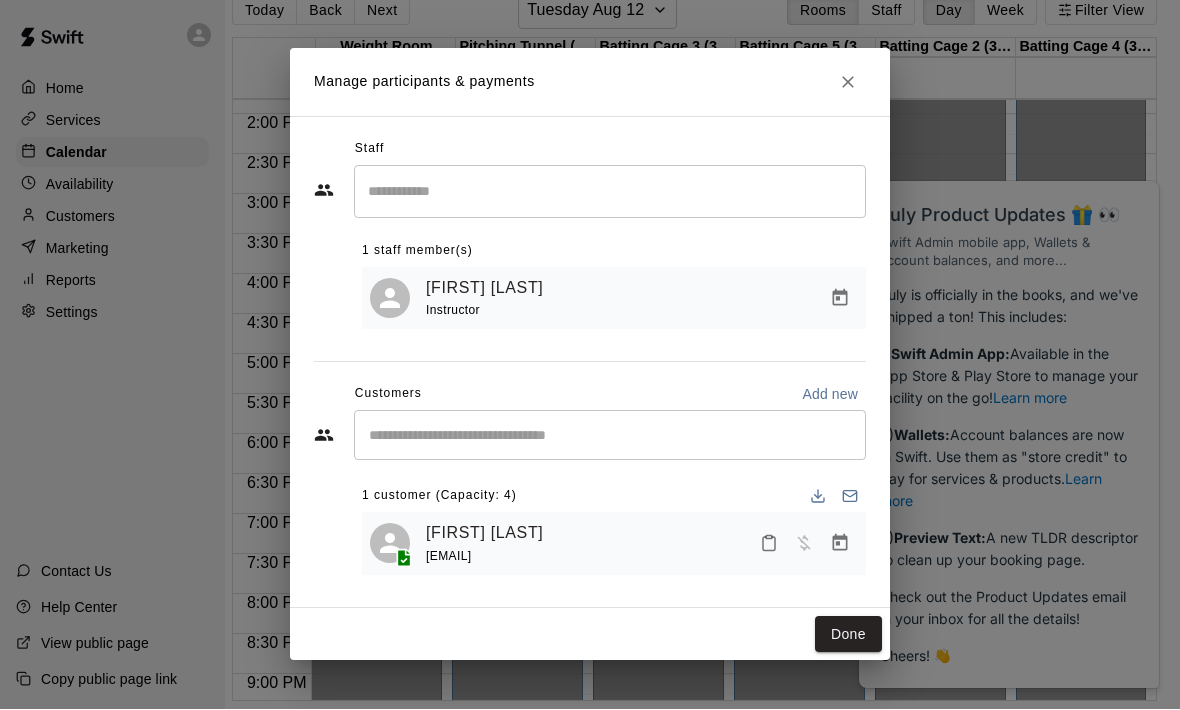 click on "Done" at bounding box center (848, 635) 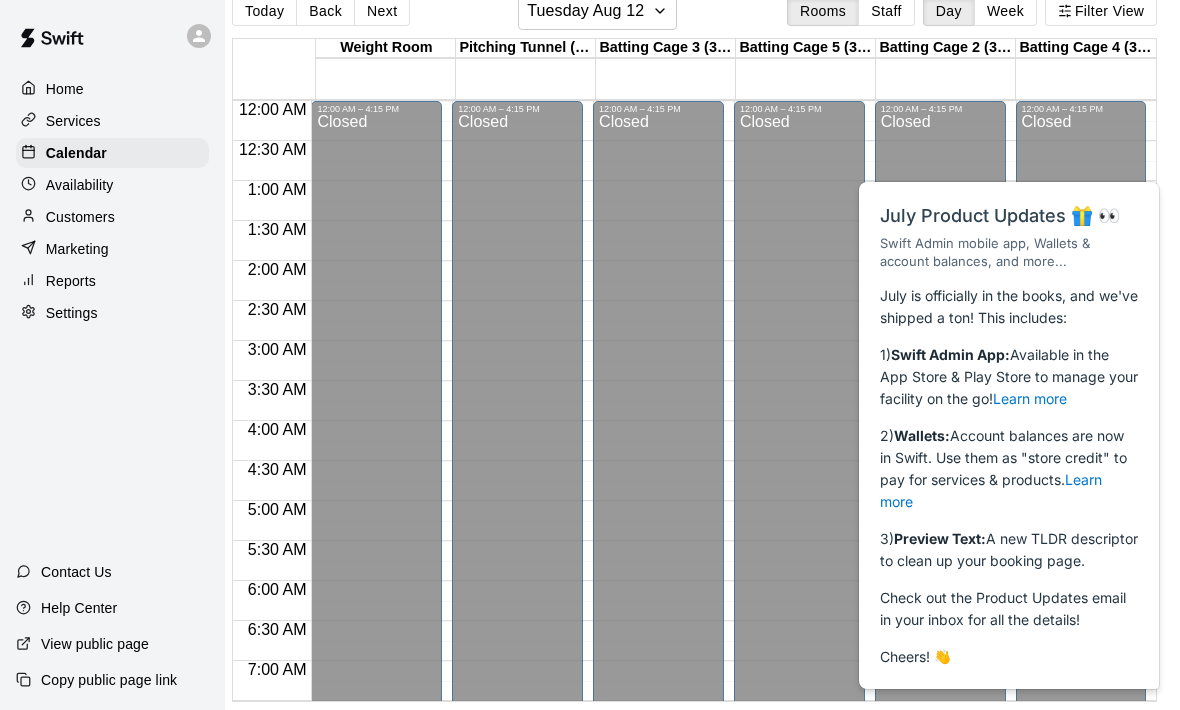 scroll, scrollTop: 0, scrollLeft: 0, axis: both 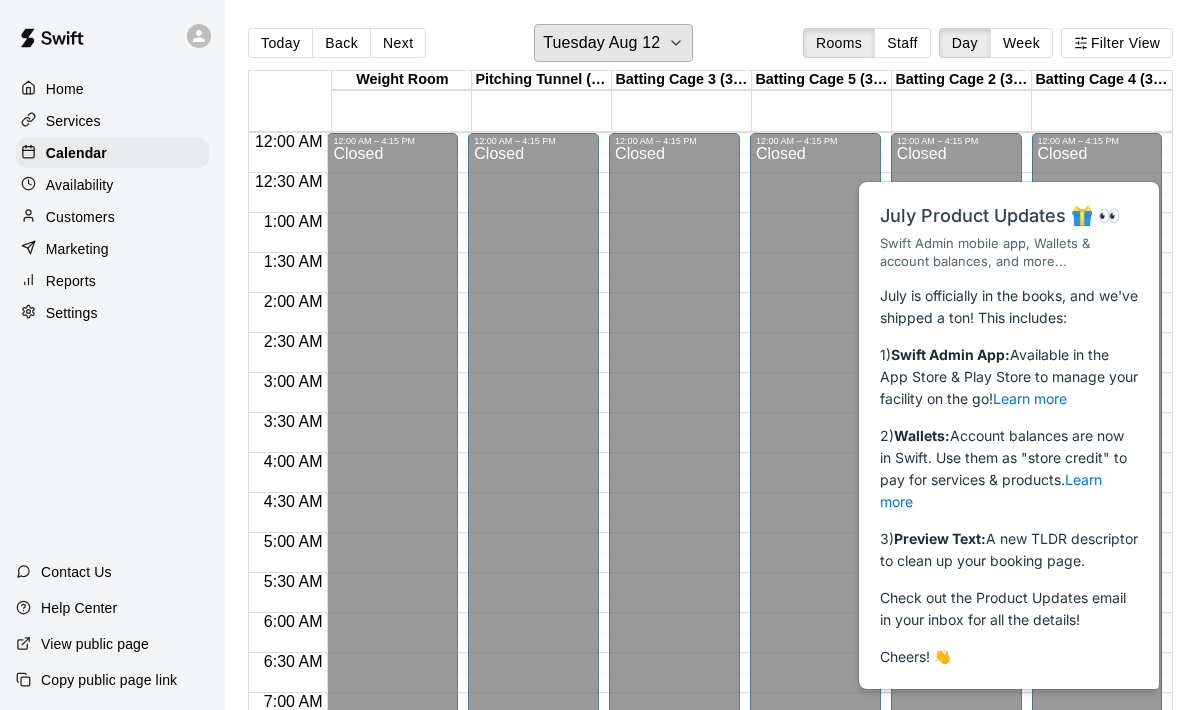 click on "Tuesday Aug 12" at bounding box center [601, 43] 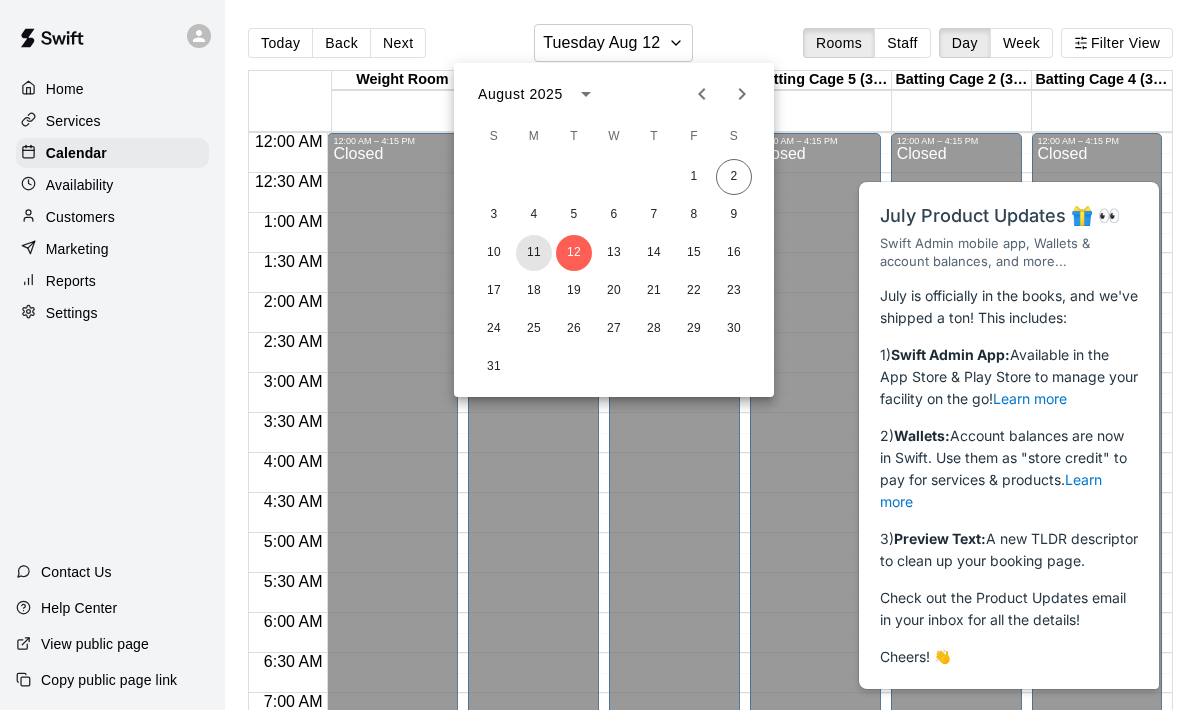 click on "11" at bounding box center (534, 253) 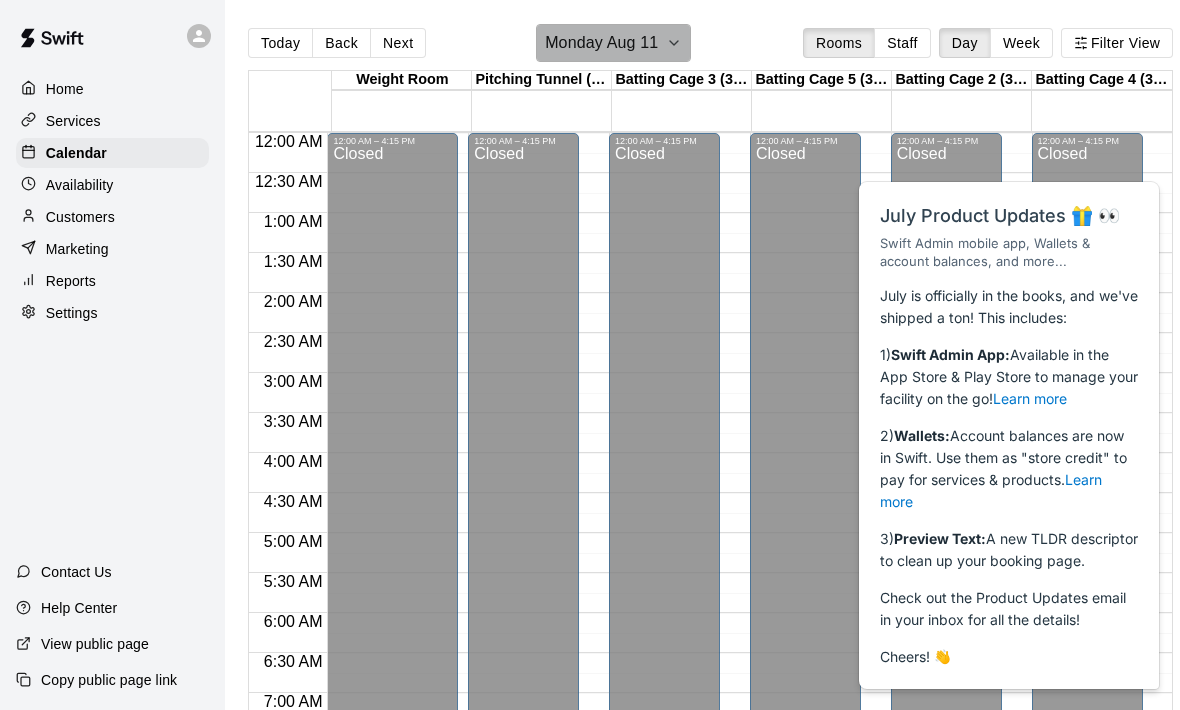 click on "Monday Aug 11" at bounding box center (613, 43) 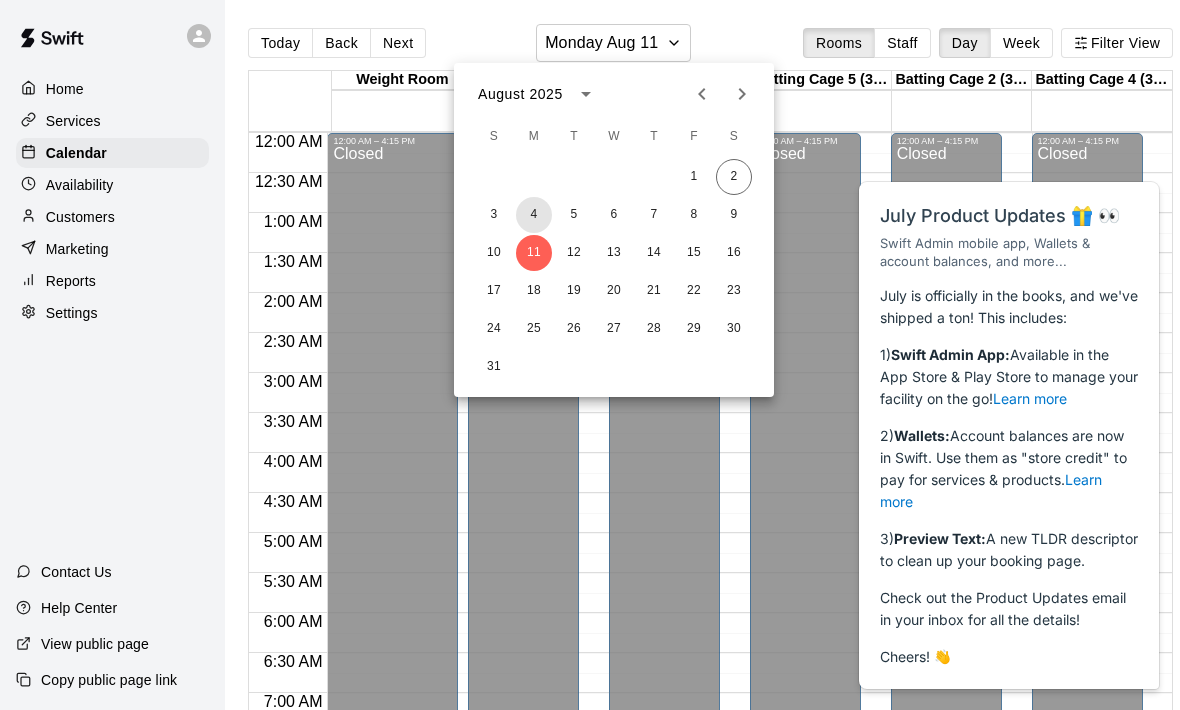 click on "4" at bounding box center (534, 215) 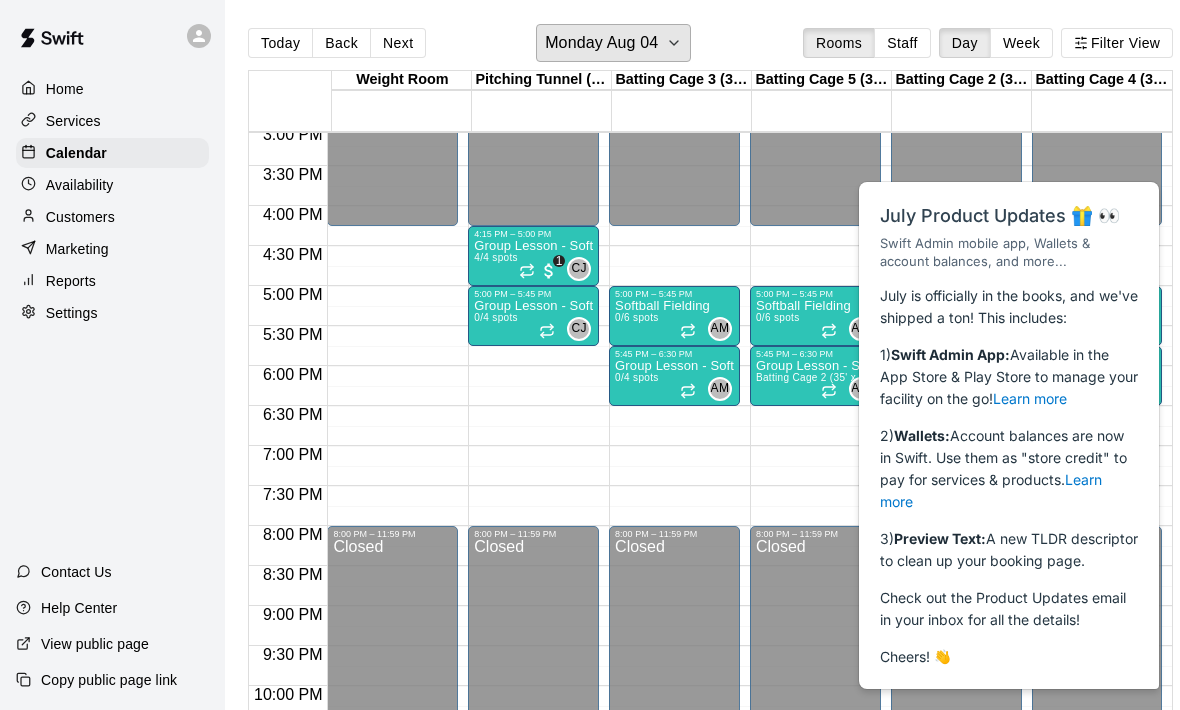 scroll, scrollTop: 1206, scrollLeft: 0, axis: vertical 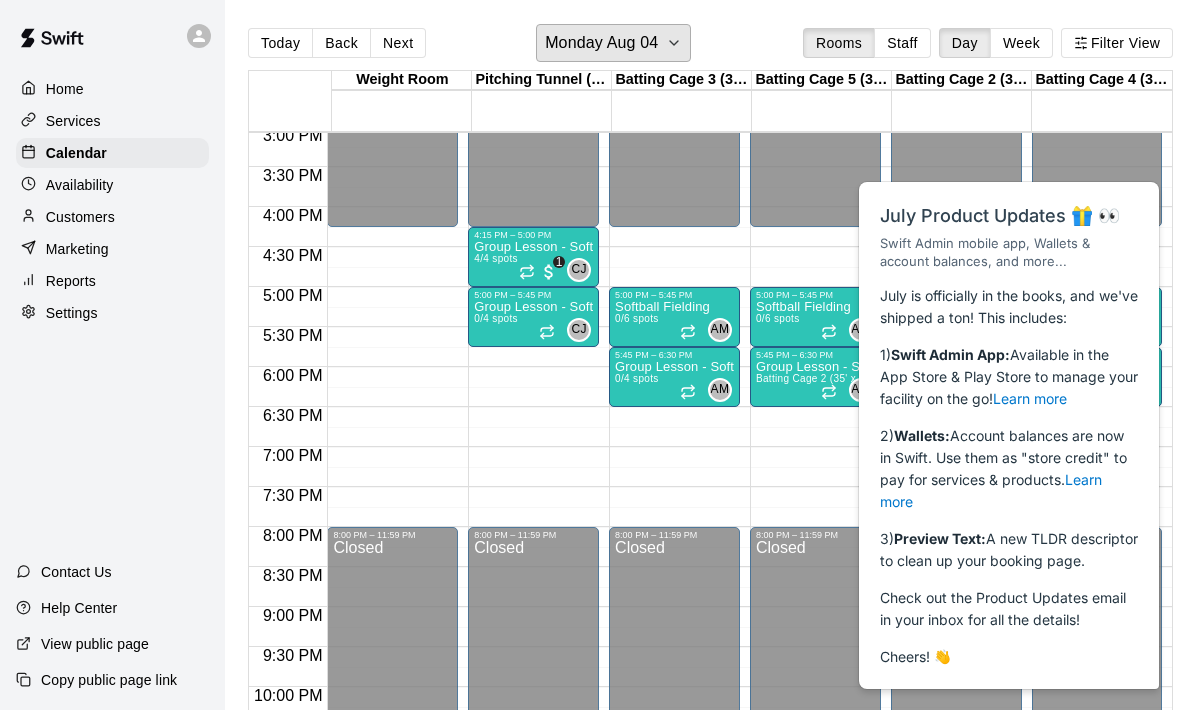 click on "Monday Aug 04" at bounding box center (601, 43) 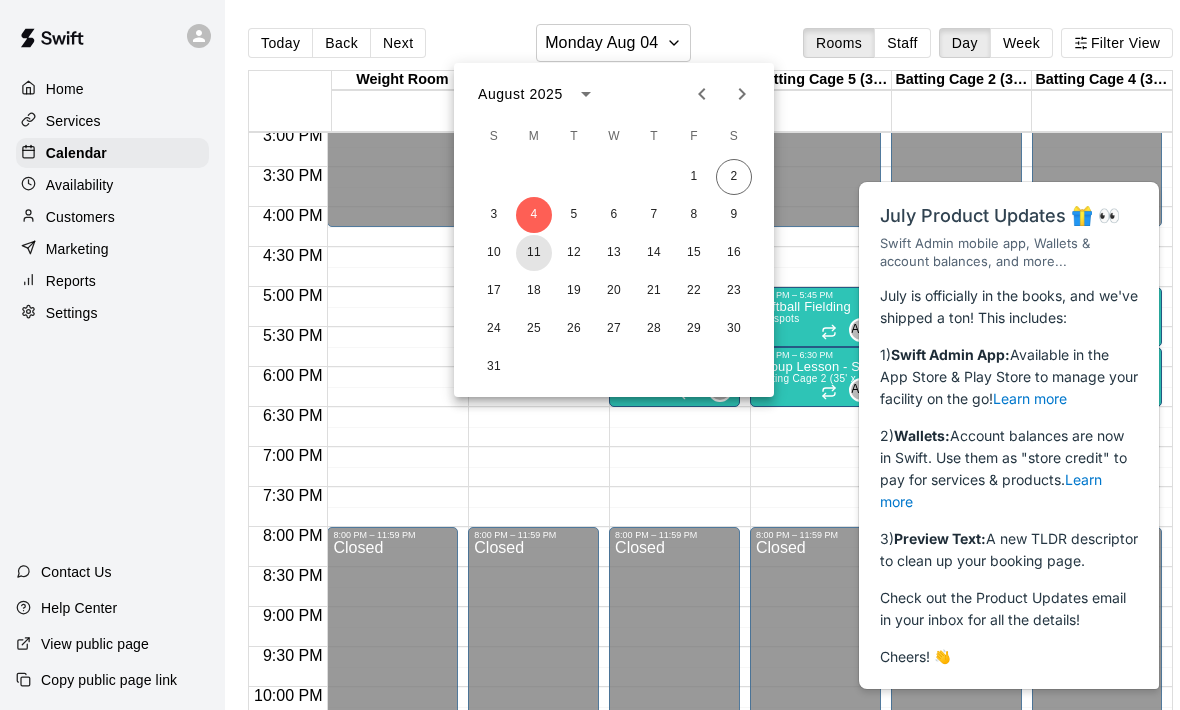 click on "11" at bounding box center [534, 253] 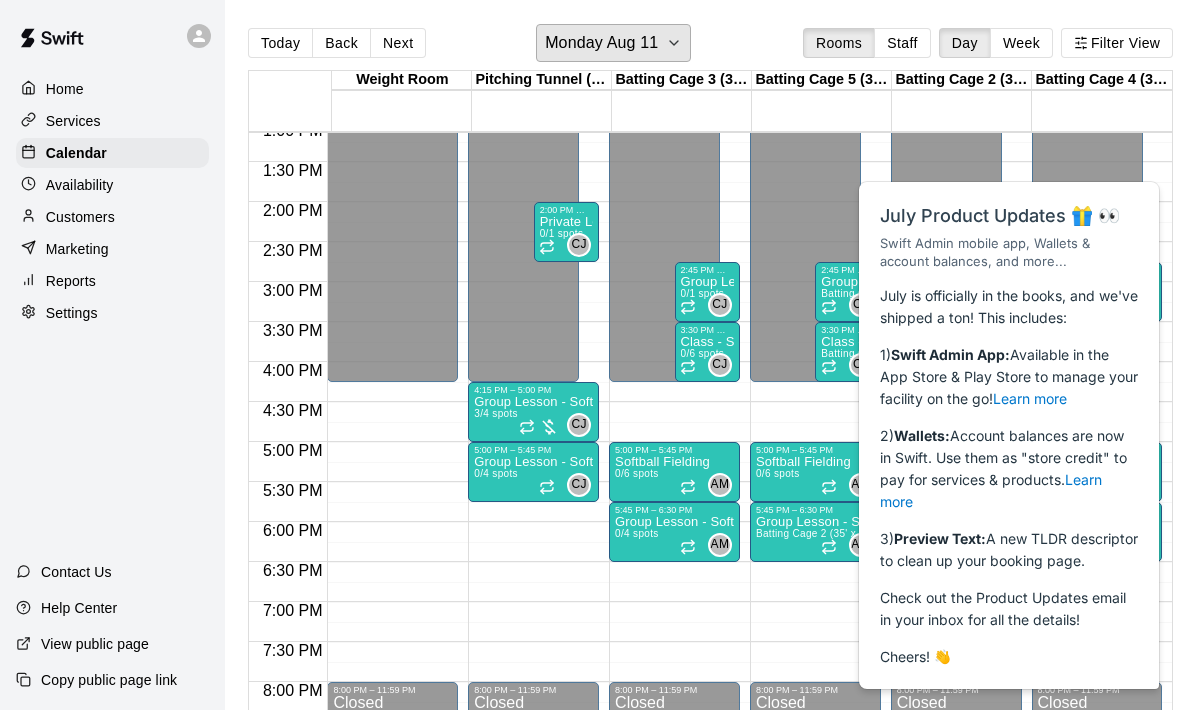 scroll, scrollTop: 1031, scrollLeft: 0, axis: vertical 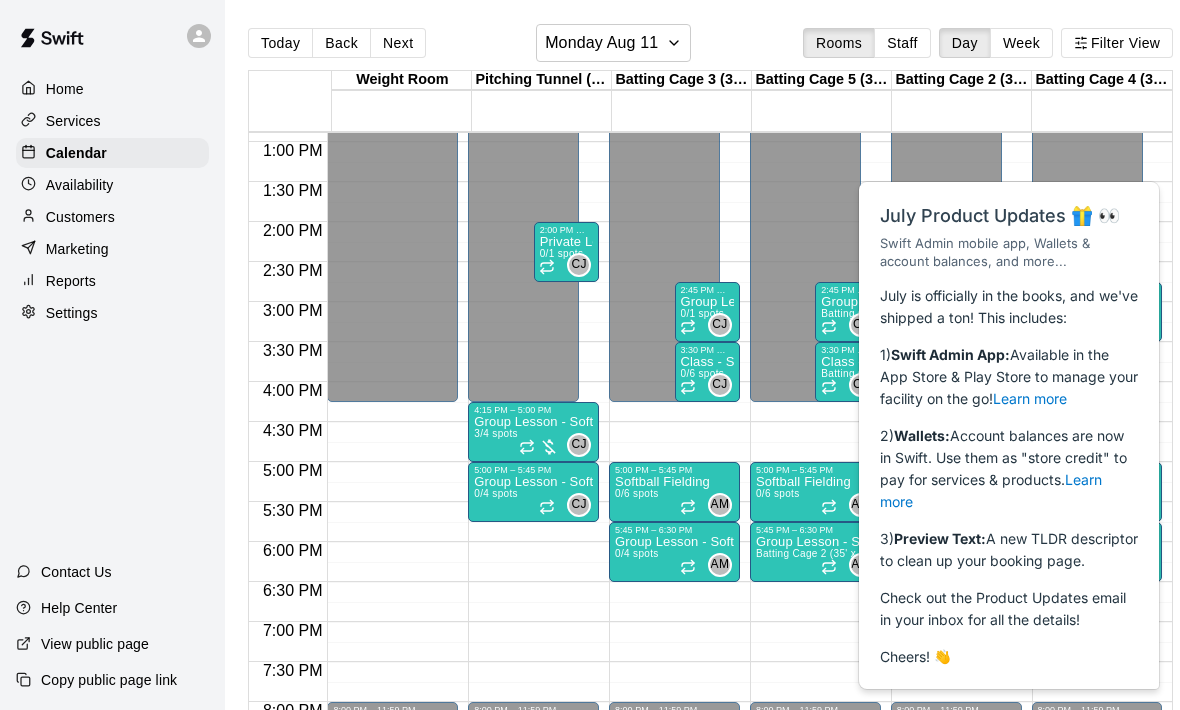 click on "Private Lesson - Softball Pitching" at bounding box center [566, 242] 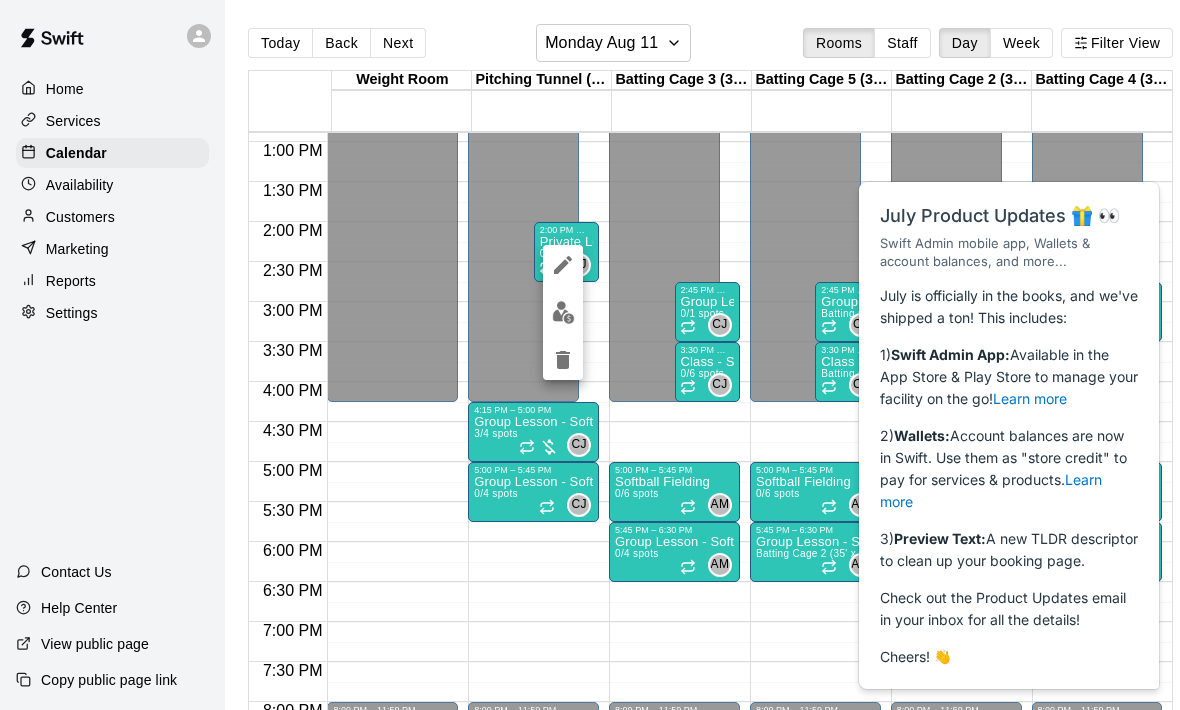 click 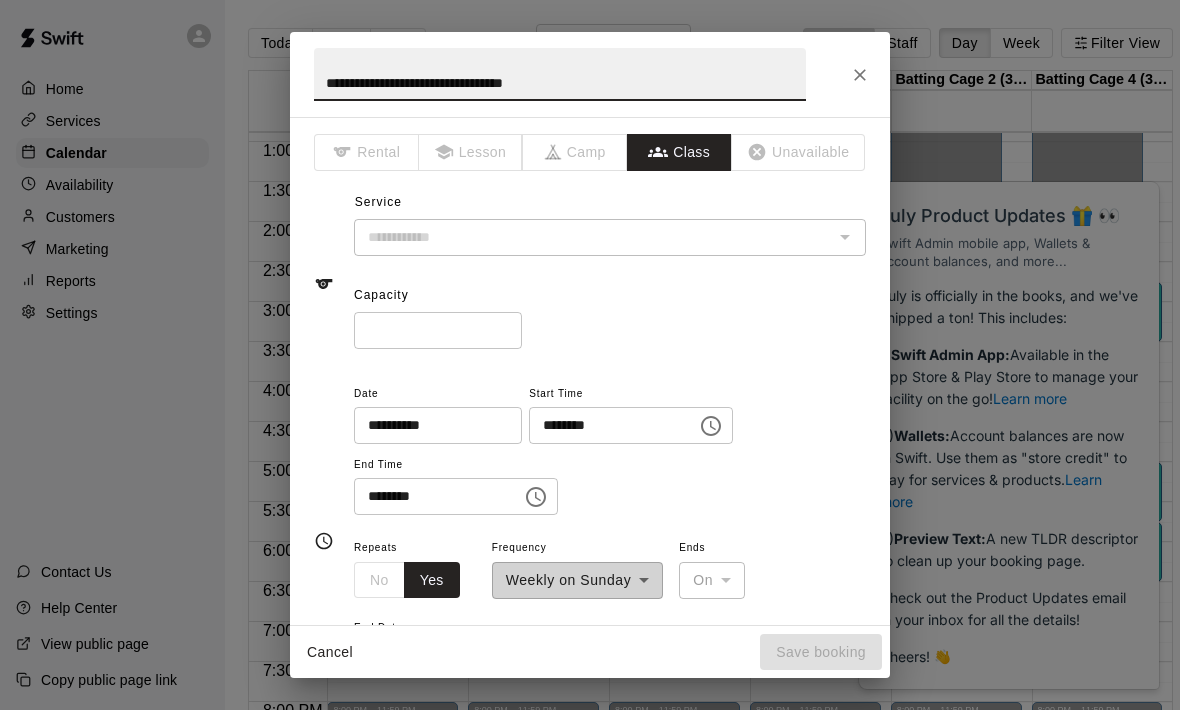 type on "**********" 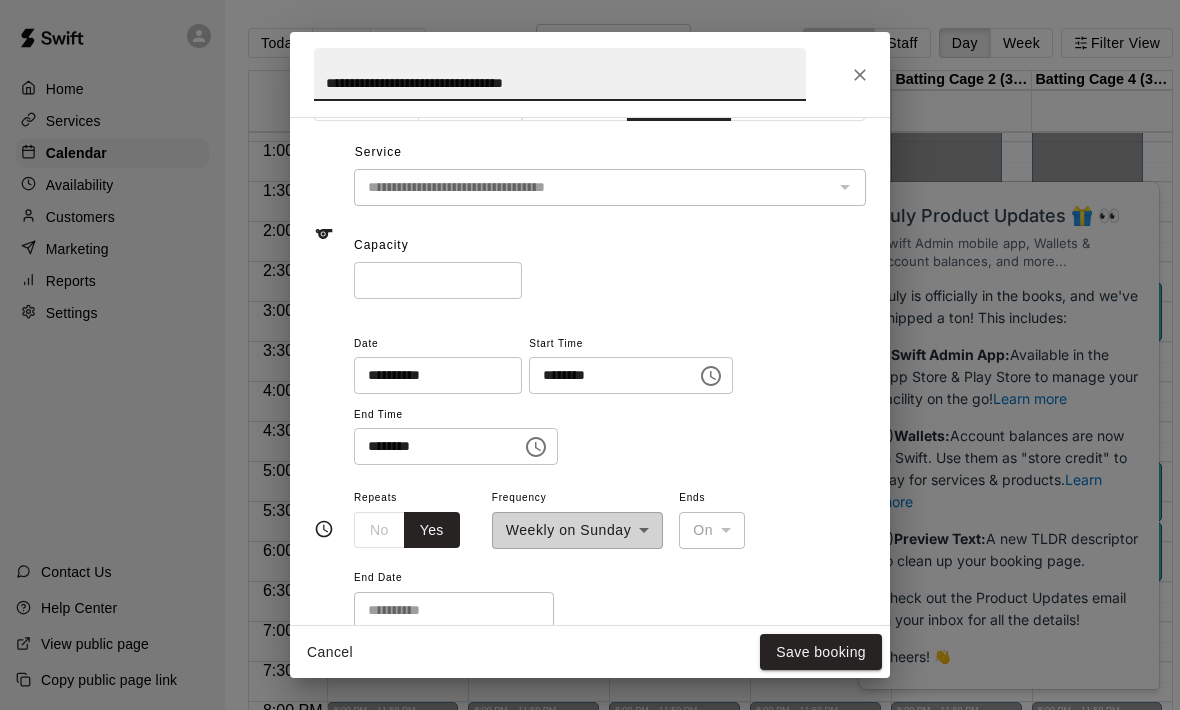 scroll, scrollTop: 90, scrollLeft: 0, axis: vertical 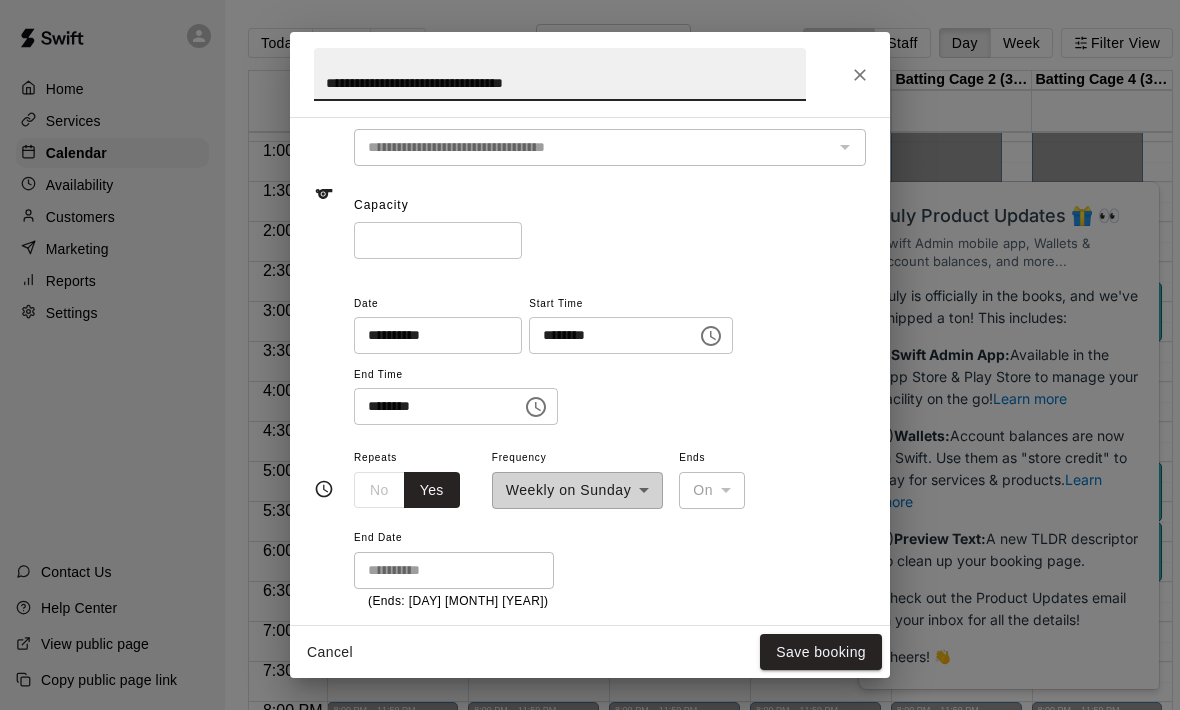 click on "**********" at bounding box center [610, 358] 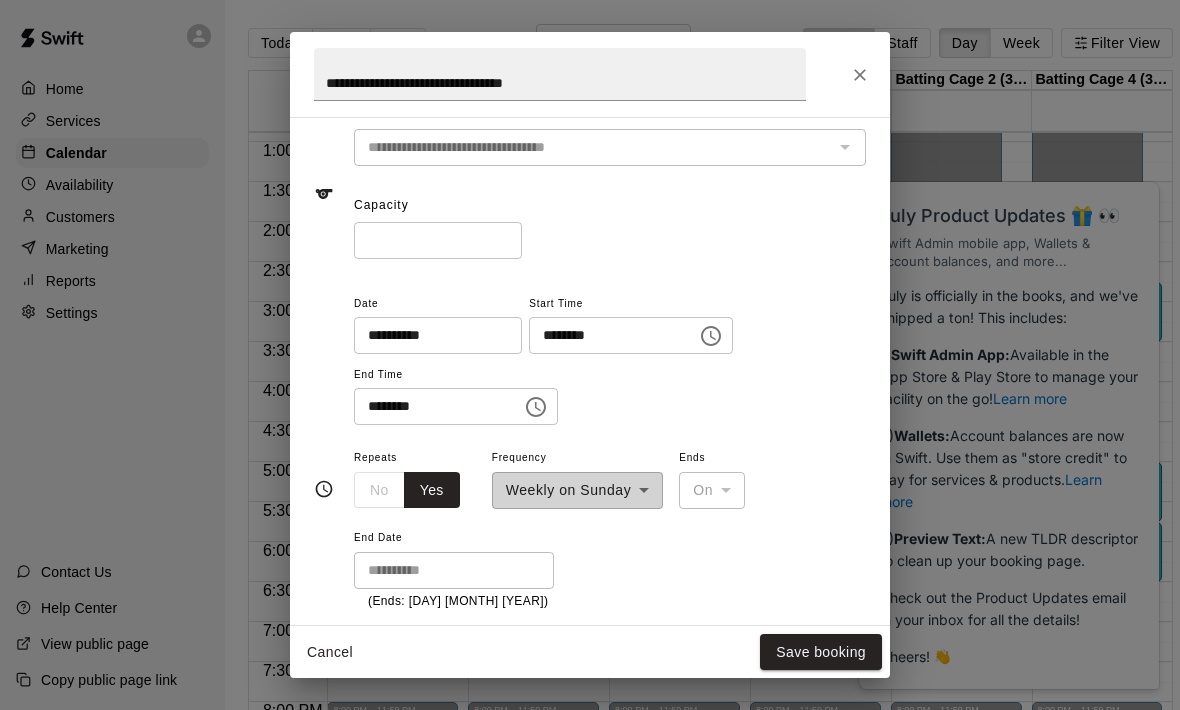 click 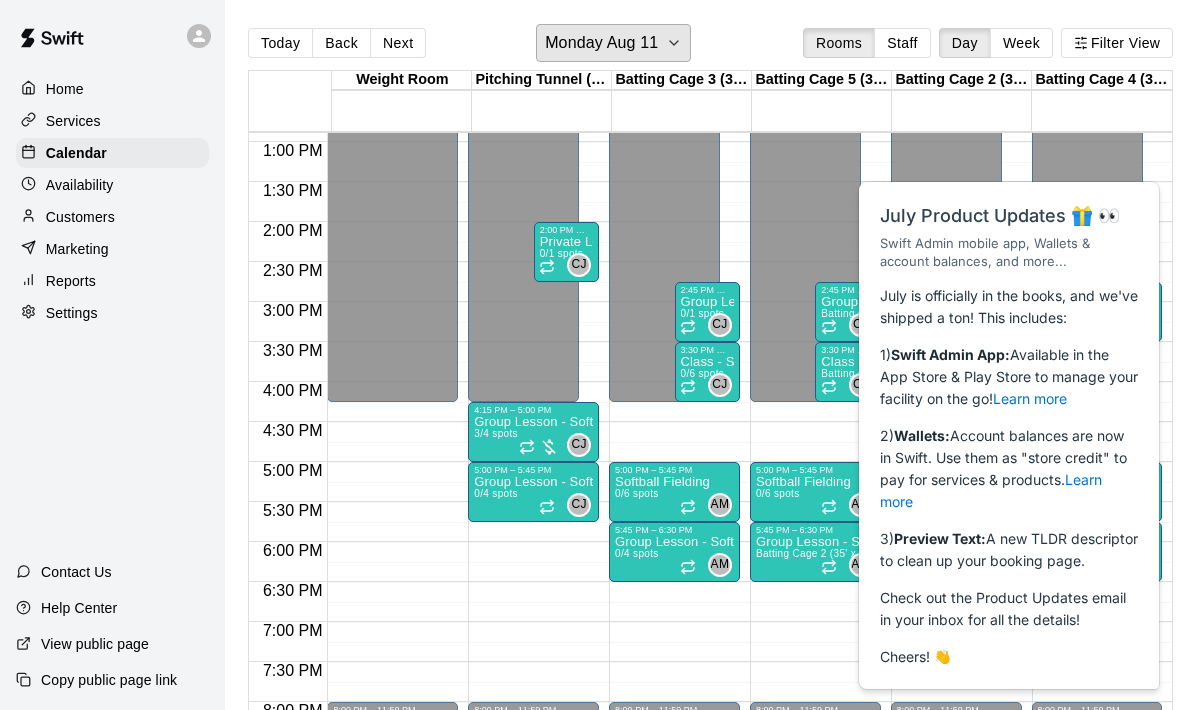 click on "Monday Aug 11" at bounding box center (601, 43) 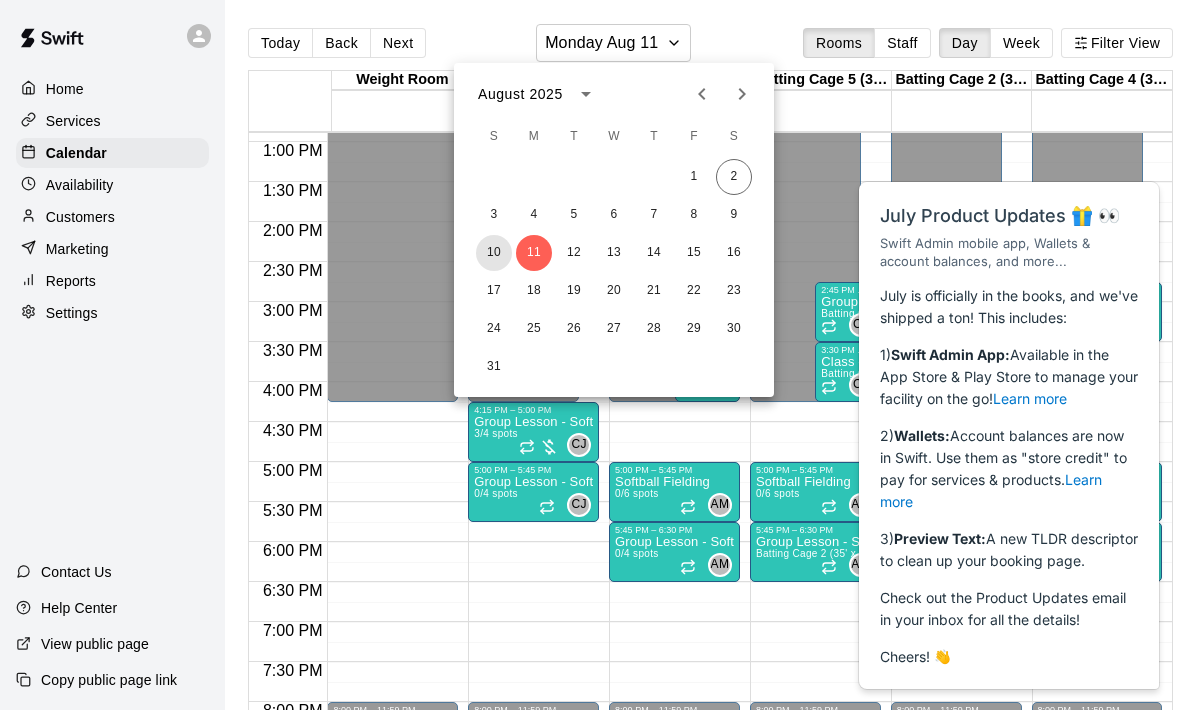 click on "10" at bounding box center [494, 253] 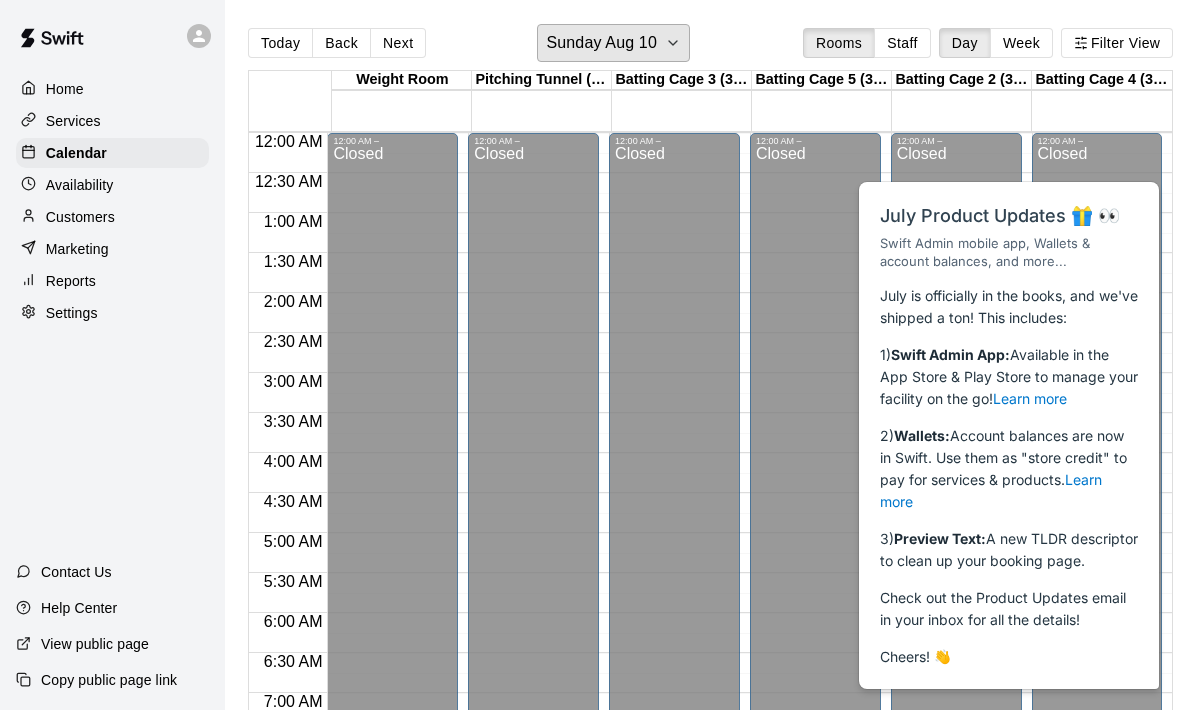 scroll, scrollTop: 0, scrollLeft: 0, axis: both 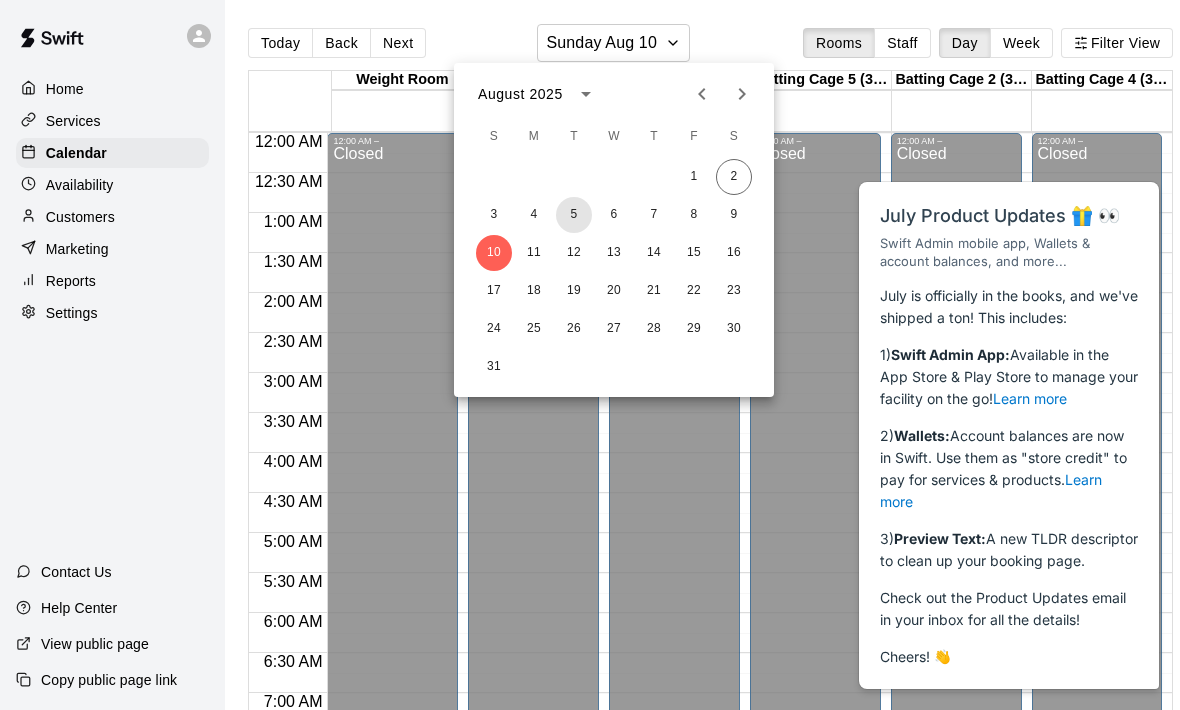 click on "5" at bounding box center (574, 215) 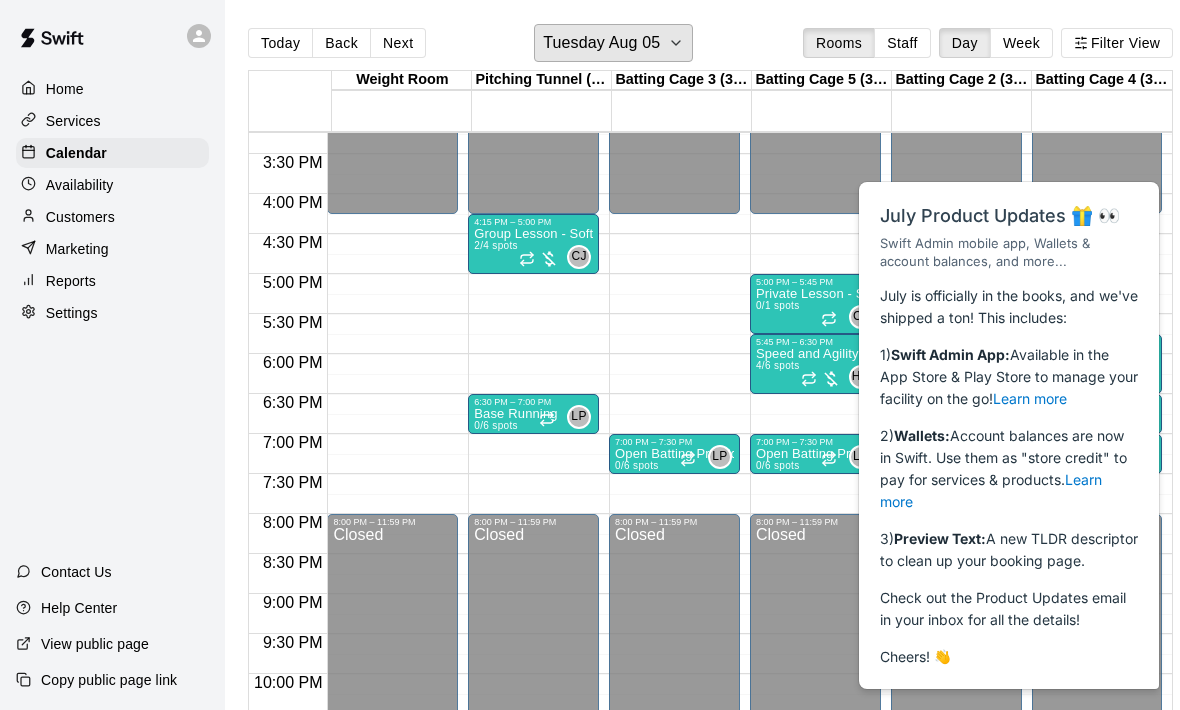 scroll, scrollTop: 1255, scrollLeft: 0, axis: vertical 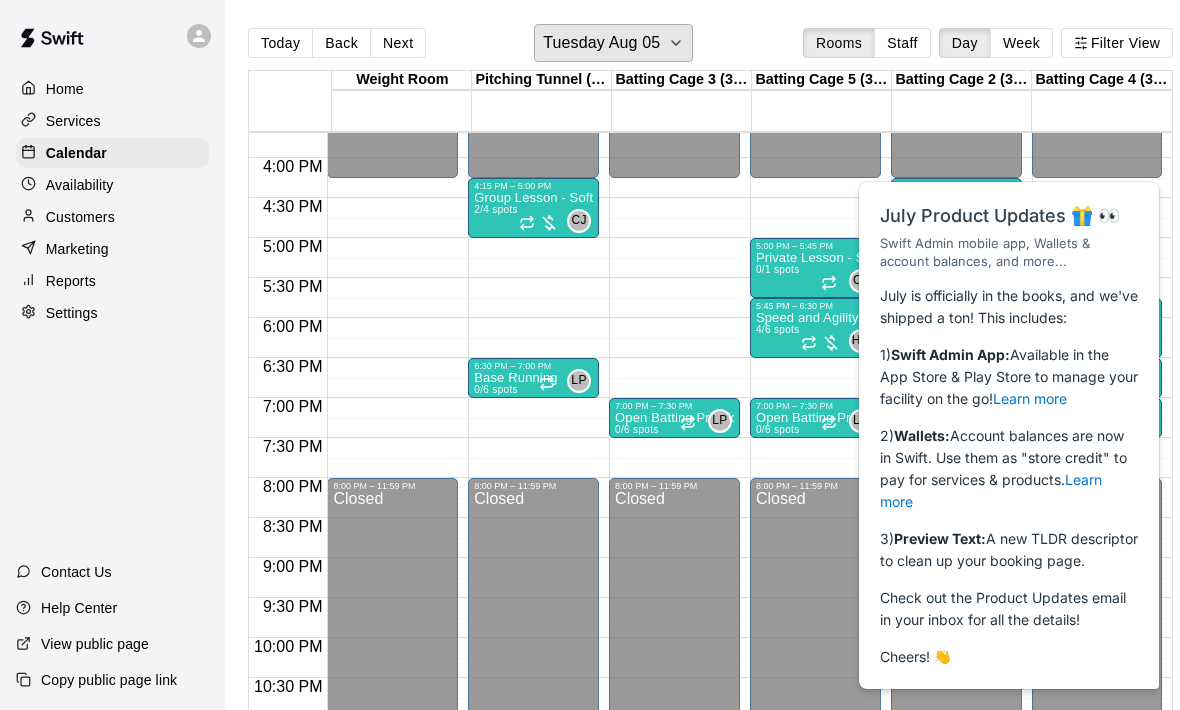click on "Tuesday Aug 05" at bounding box center [613, 43] 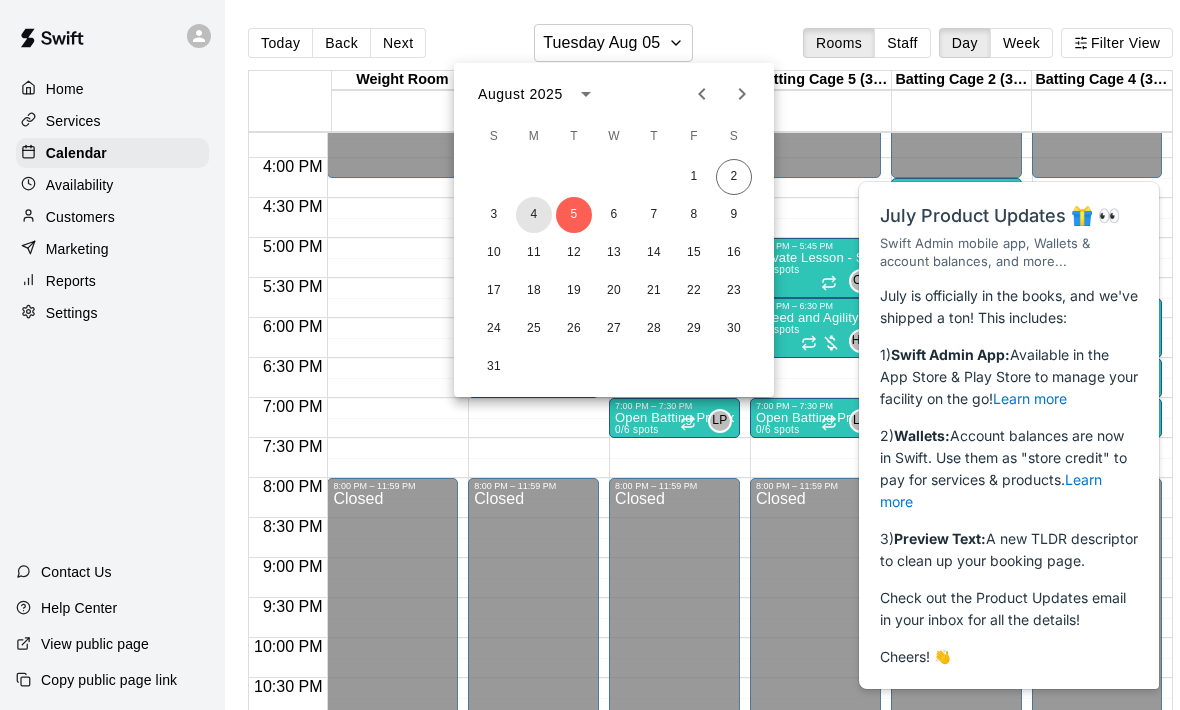 click on "4" at bounding box center [534, 215] 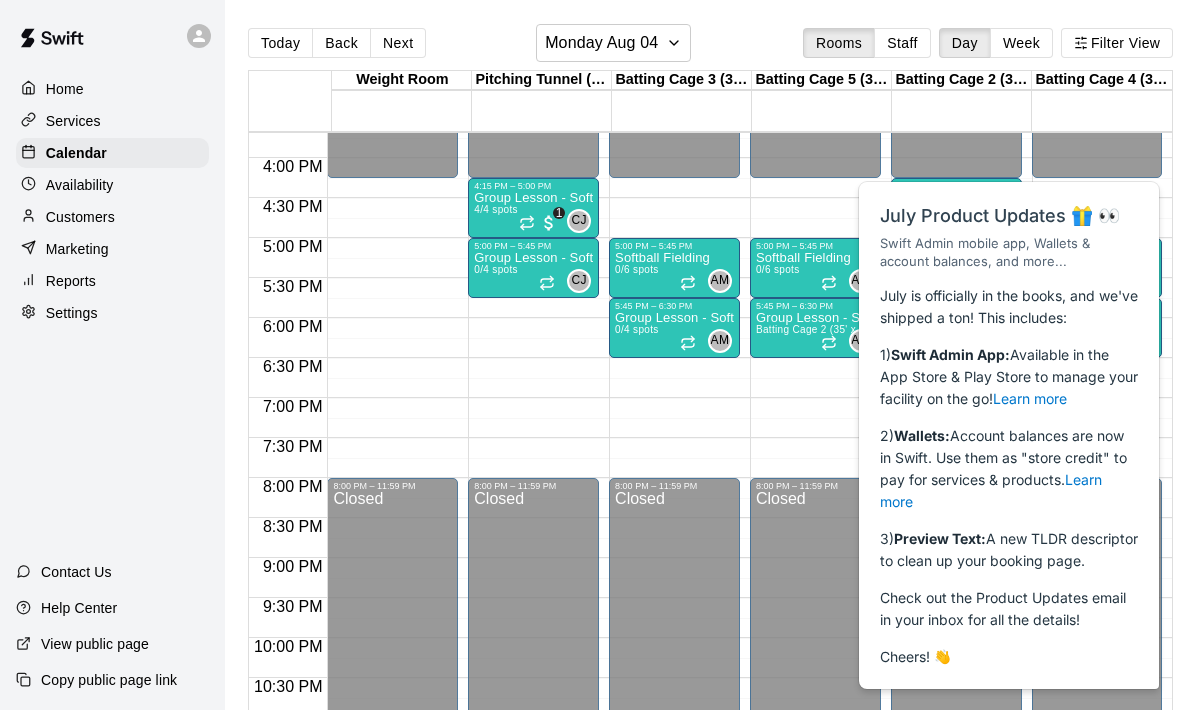 click on "1" at bounding box center (539, 223) 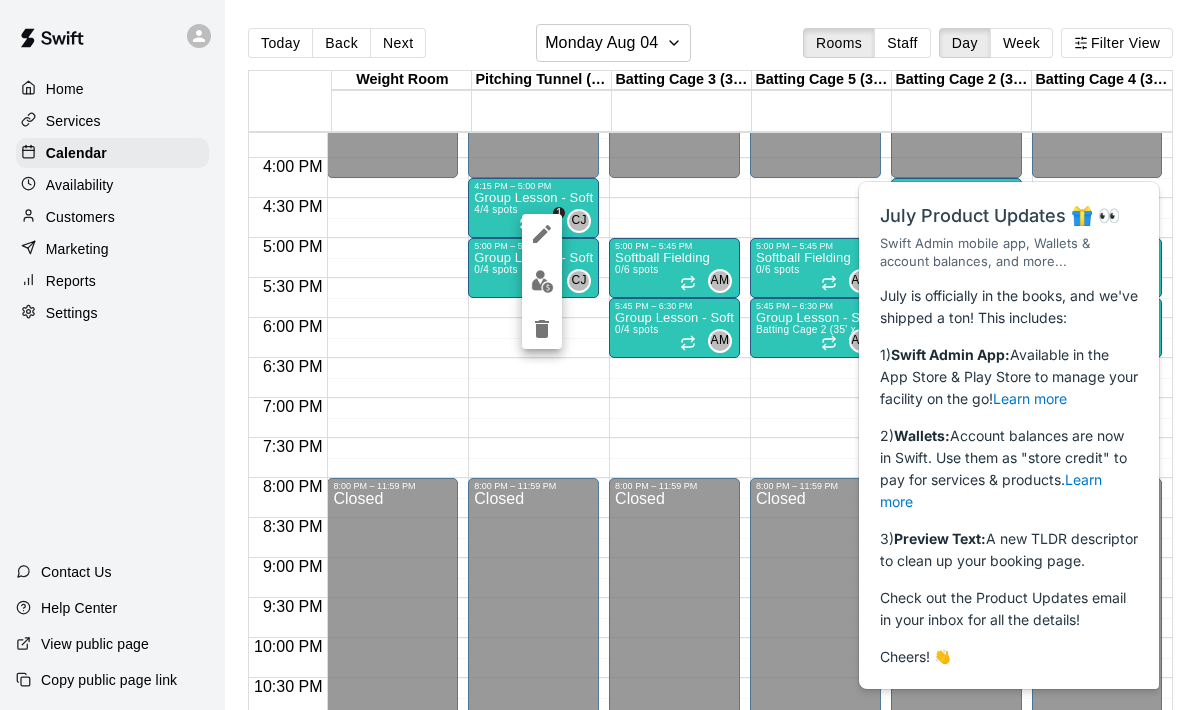 click at bounding box center [542, 281] 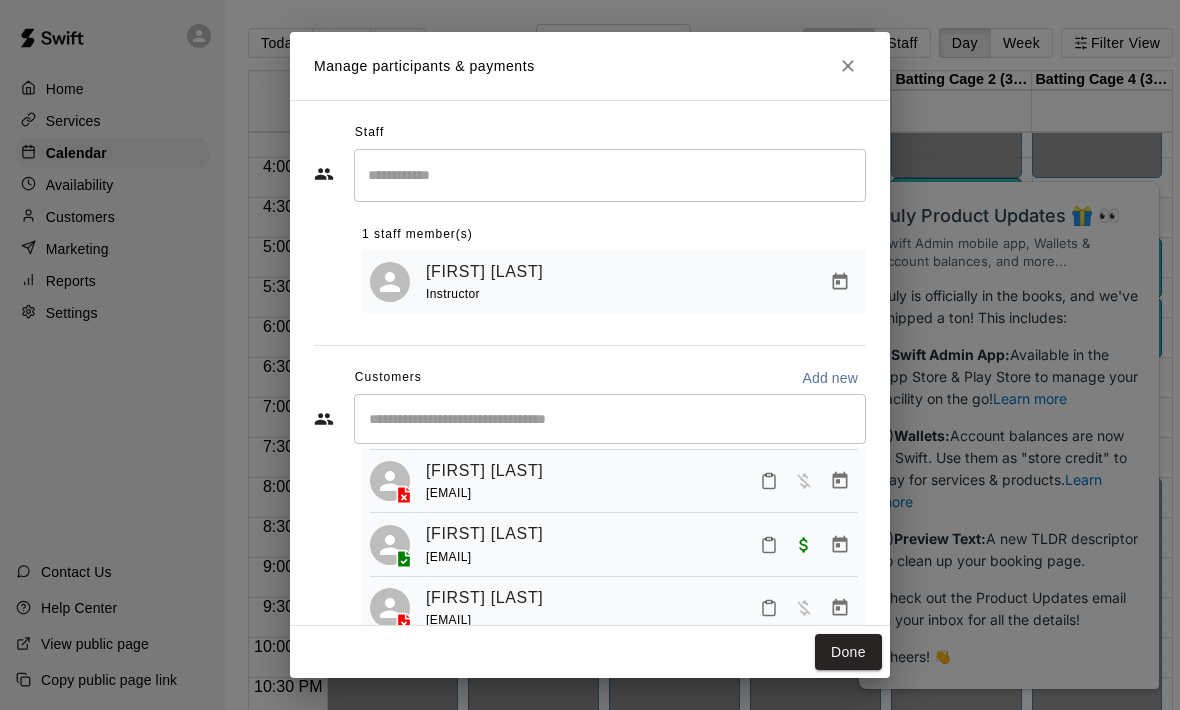 scroll, scrollTop: 108, scrollLeft: 0, axis: vertical 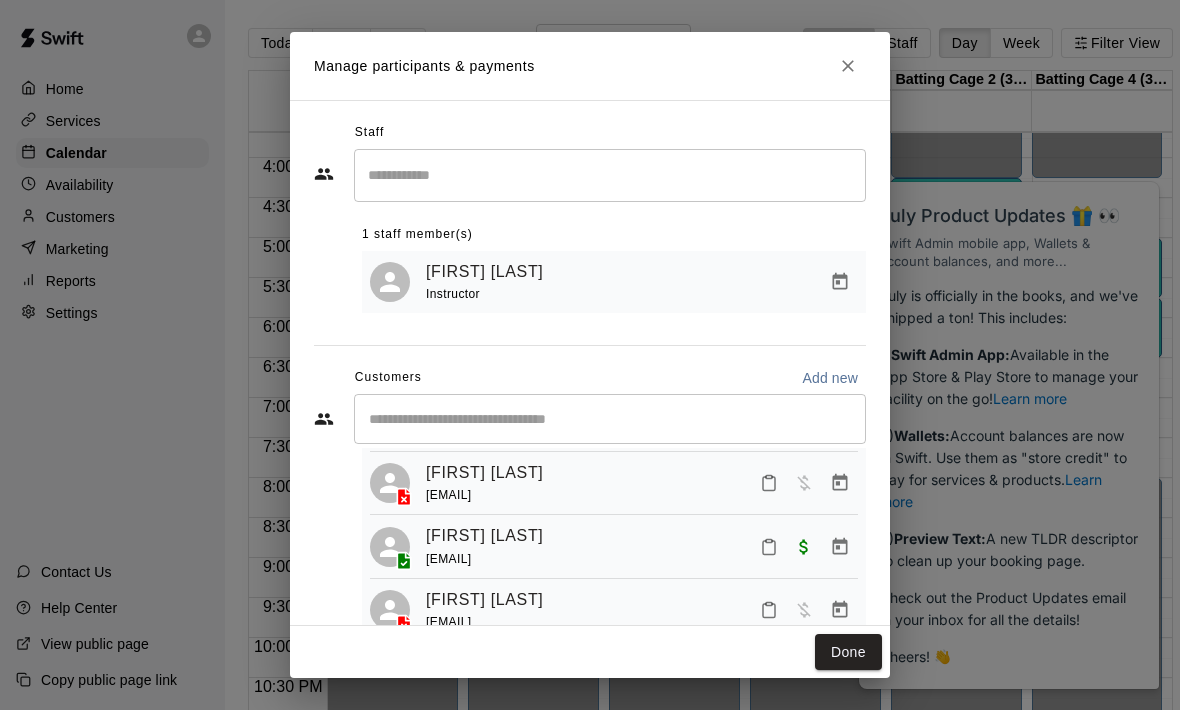 click on "[FIRST] [LAST] [EMAIL]" at bounding box center [642, 546] 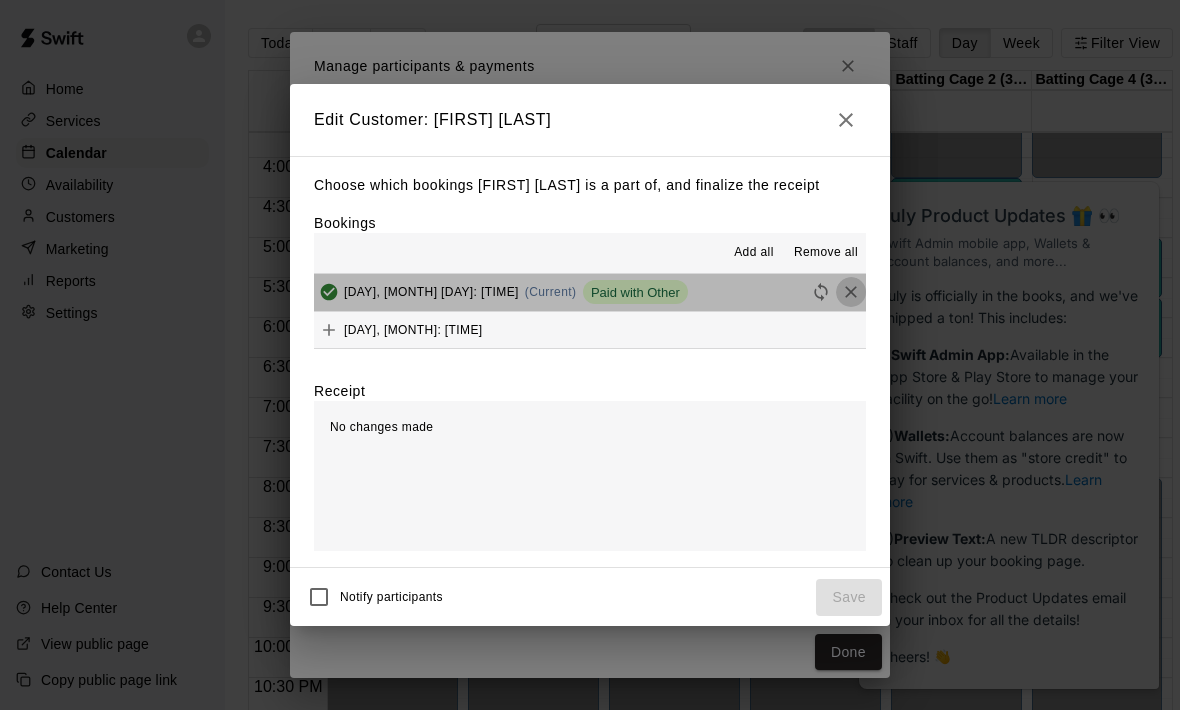 click 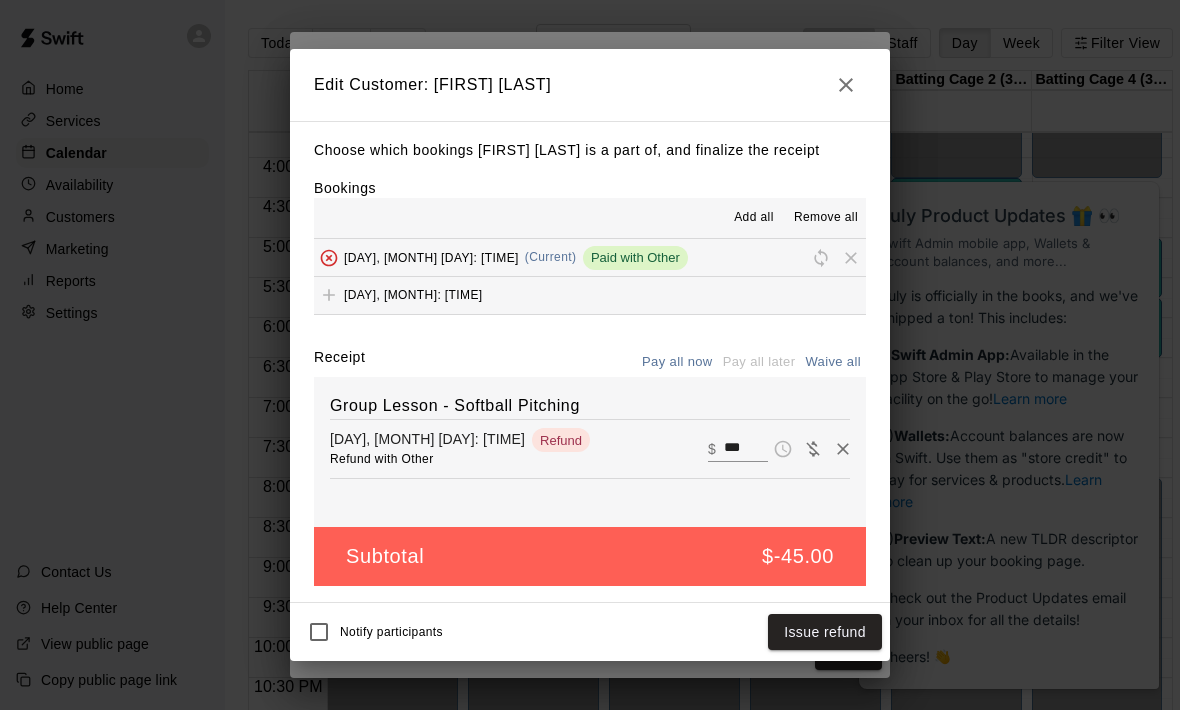 click at bounding box center (813, 449) 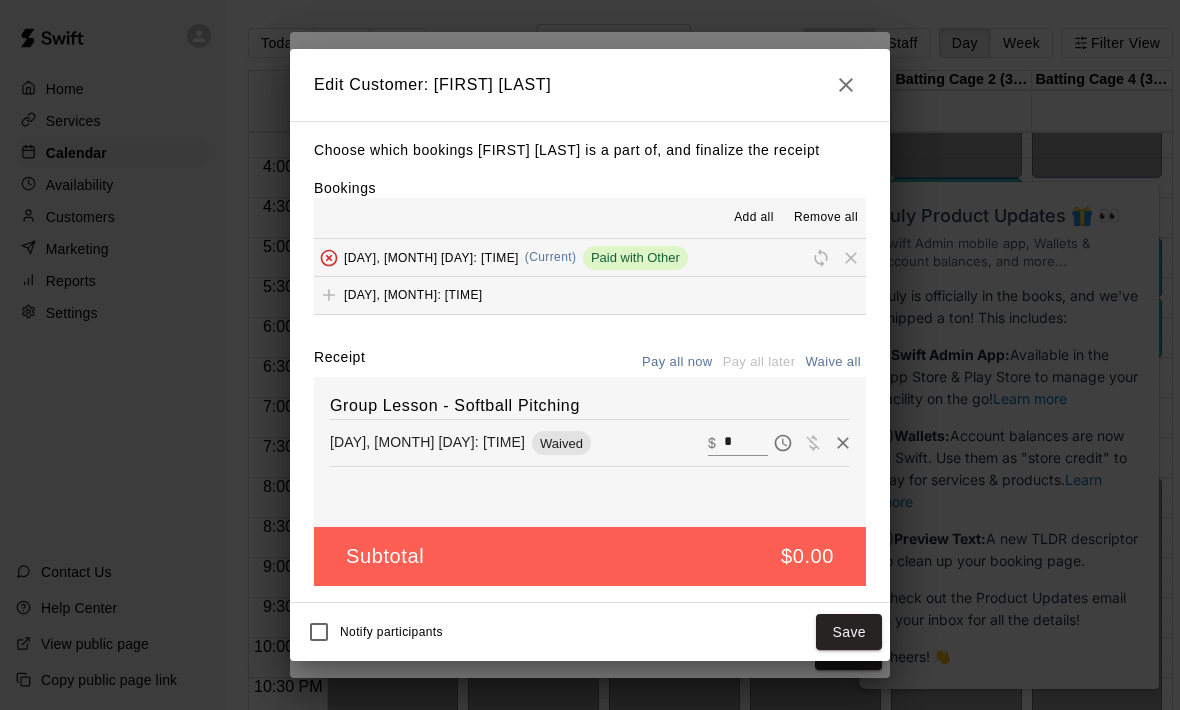 click on "Save" at bounding box center (849, 632) 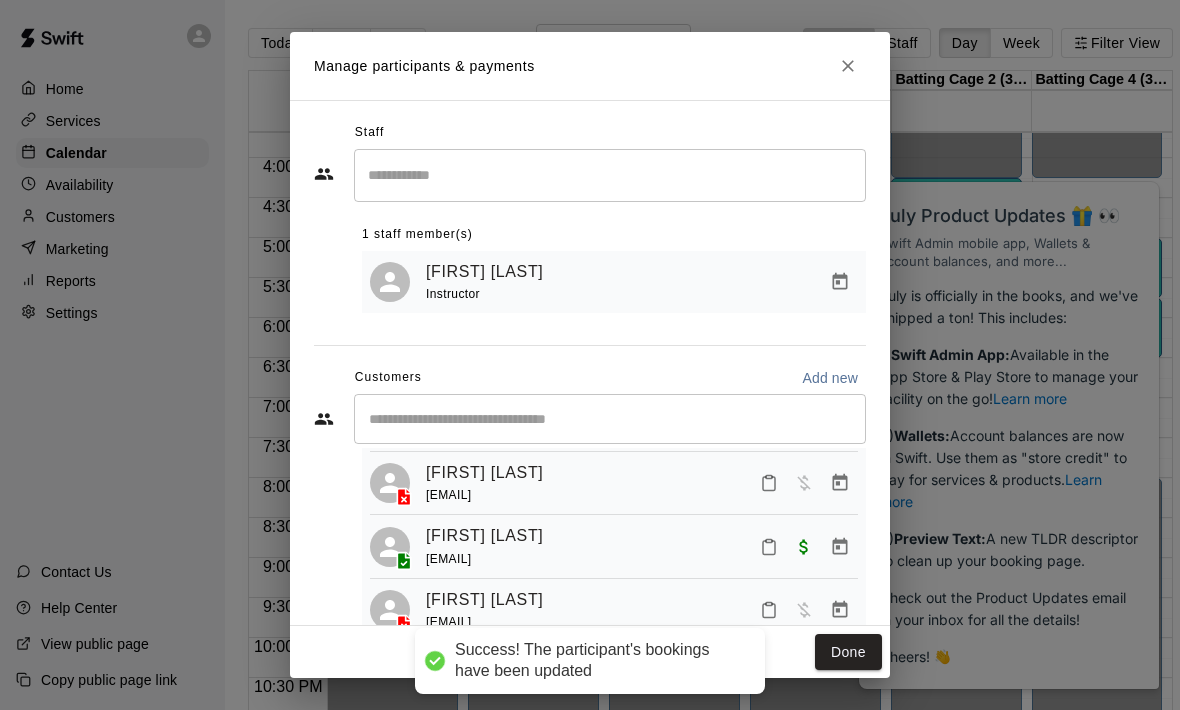 scroll, scrollTop: 45, scrollLeft: 0, axis: vertical 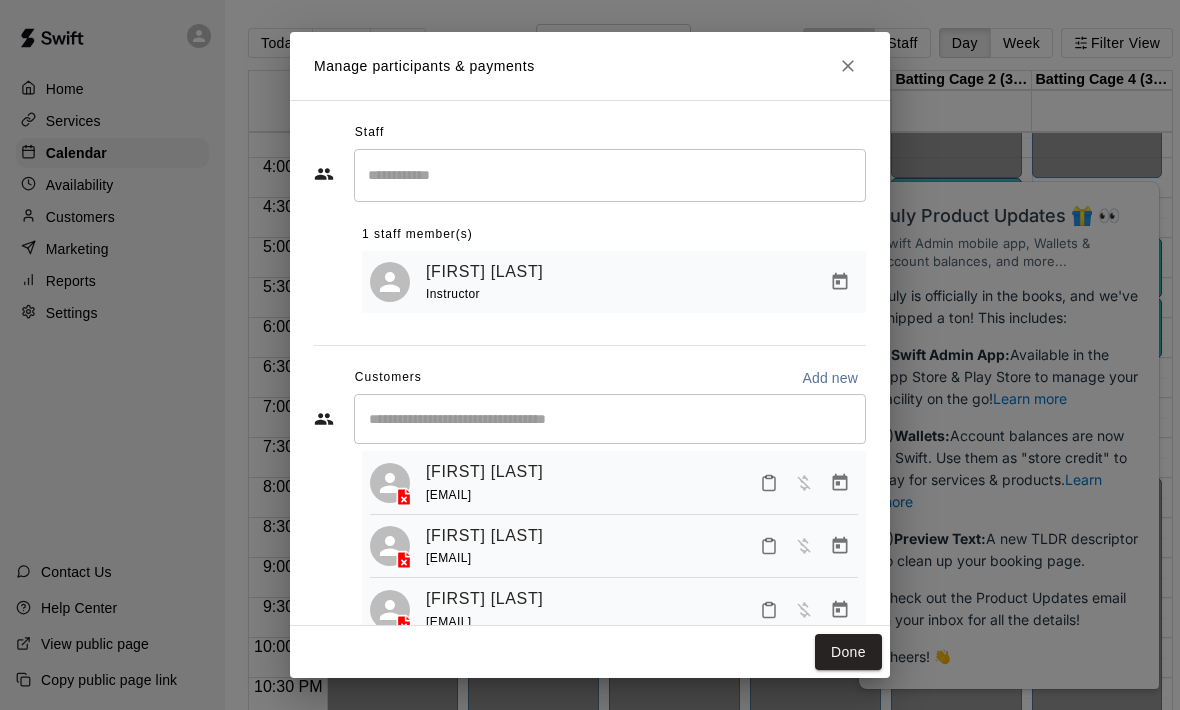 click on "Done" at bounding box center [848, 652] 